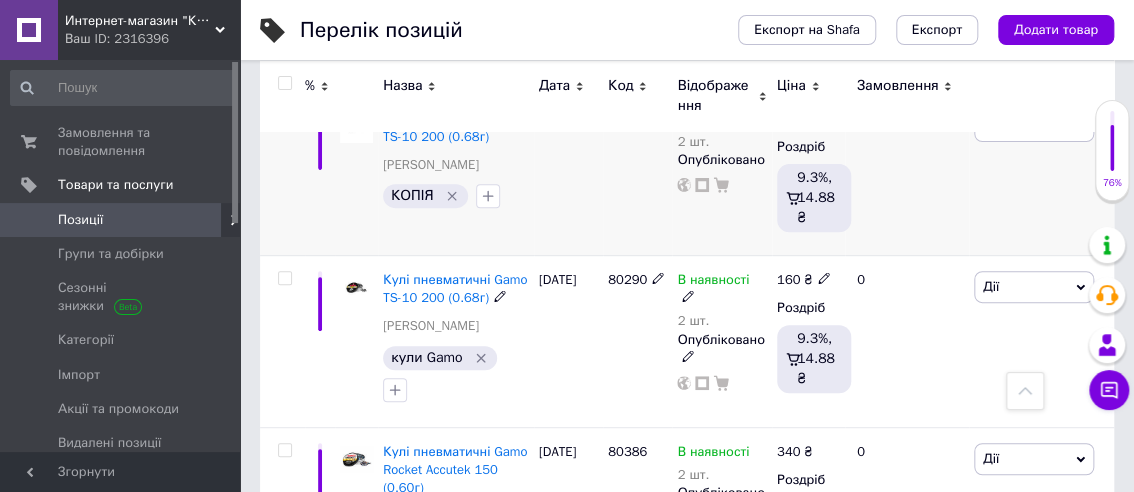 scroll, scrollTop: 2999, scrollLeft: 0, axis: vertical 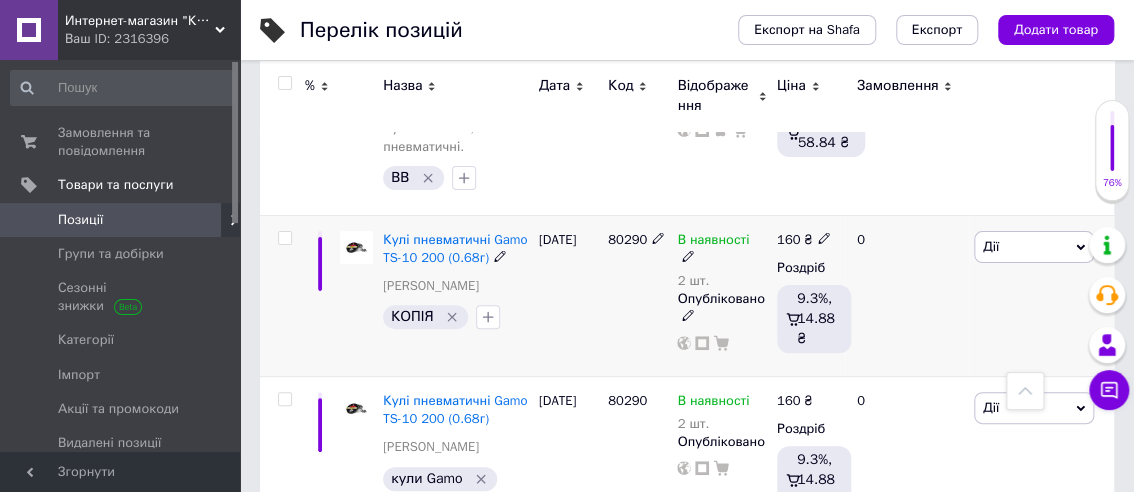 click 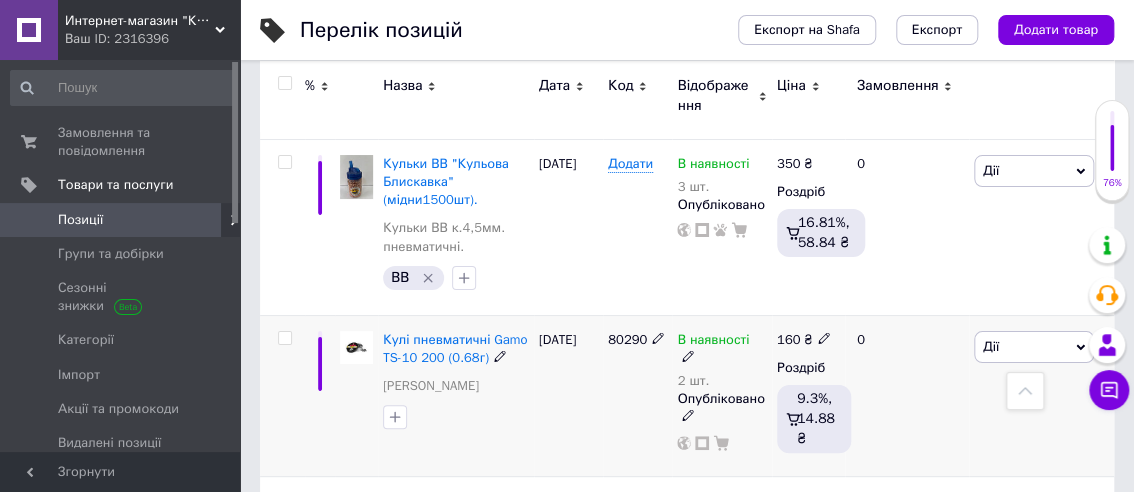 scroll, scrollTop: 2999, scrollLeft: 0, axis: vertical 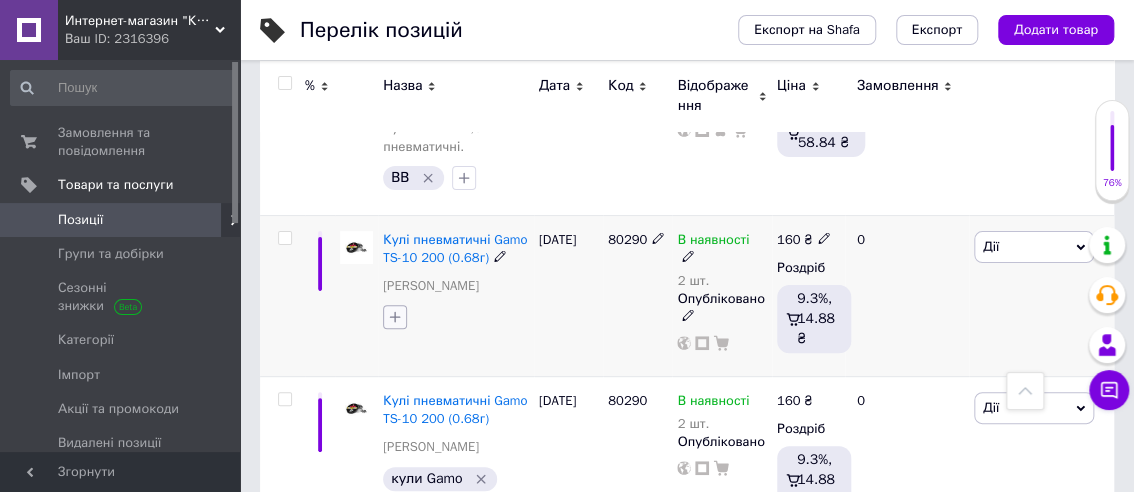 click 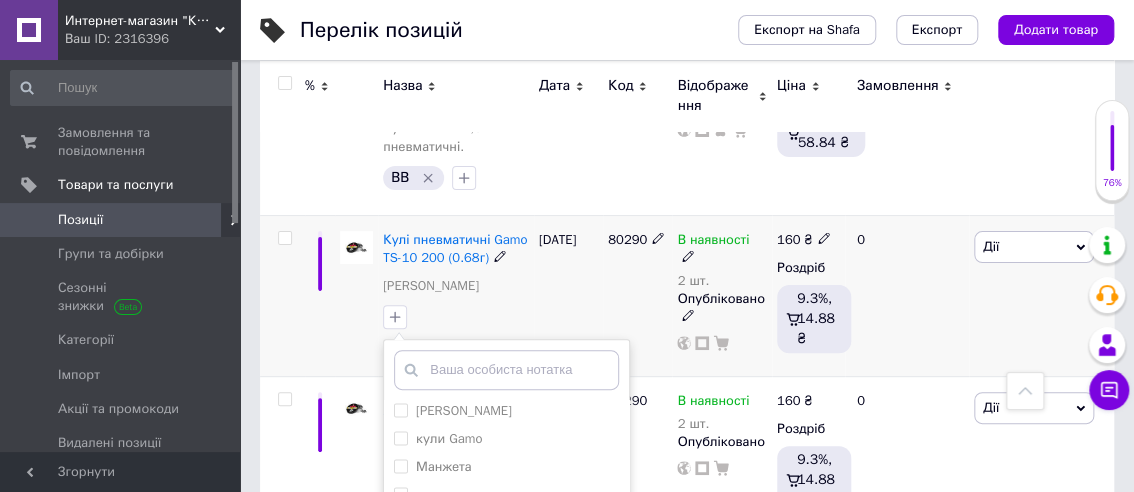 scroll, scrollTop: 1299, scrollLeft: 0, axis: vertical 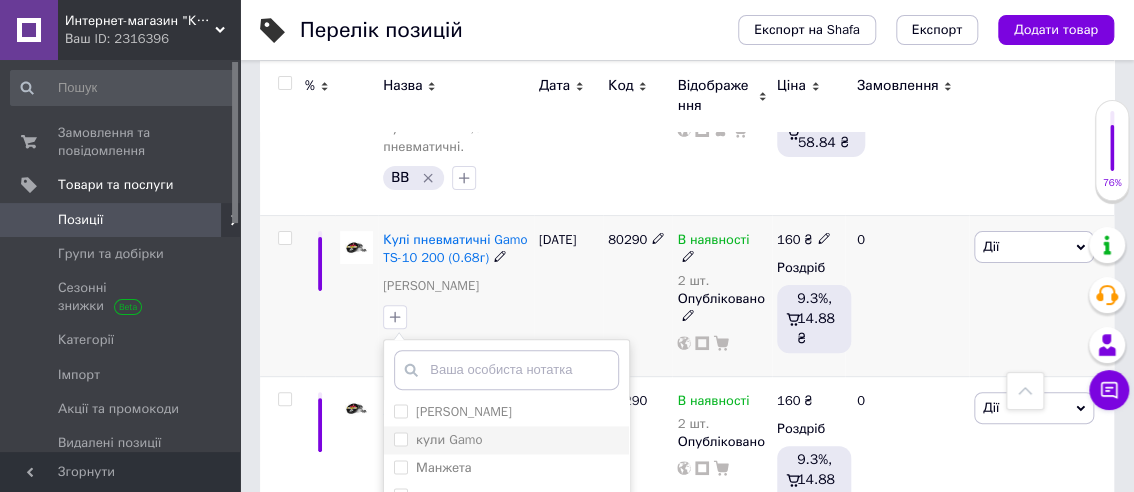 click on "кули Gamo" at bounding box center [449, 439] 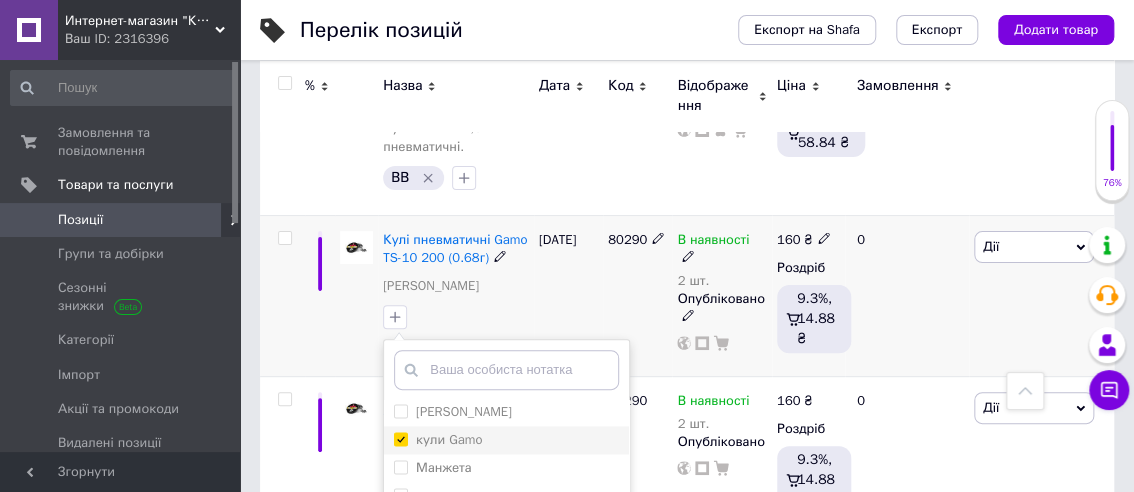 checkbox on "true" 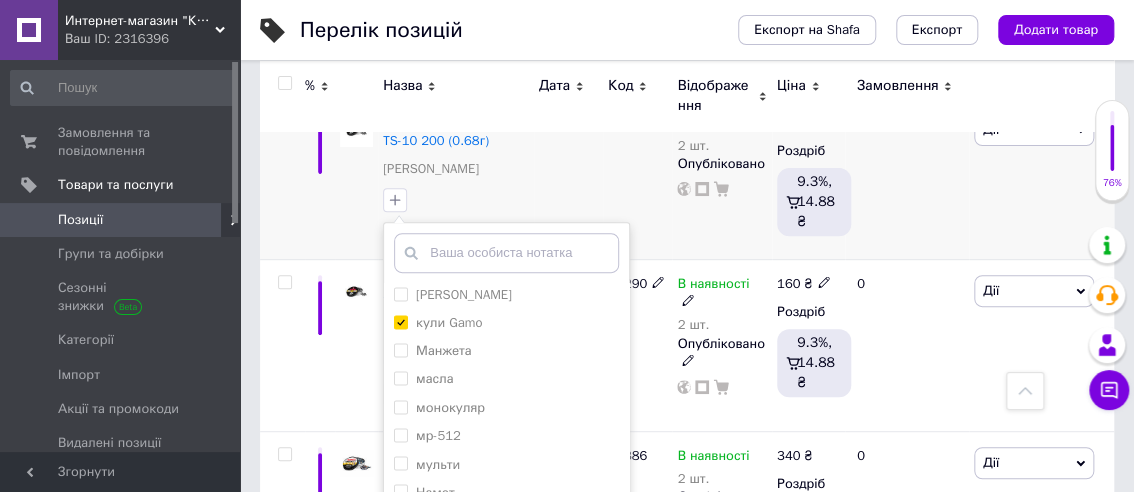 scroll, scrollTop: 3199, scrollLeft: 0, axis: vertical 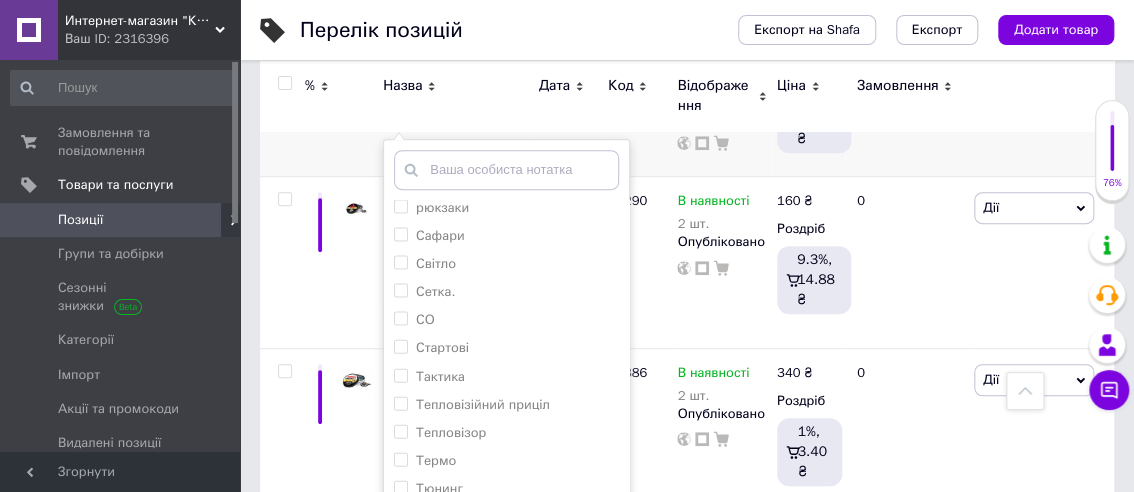 click on "Додати мітку" at bounding box center (506, 536) 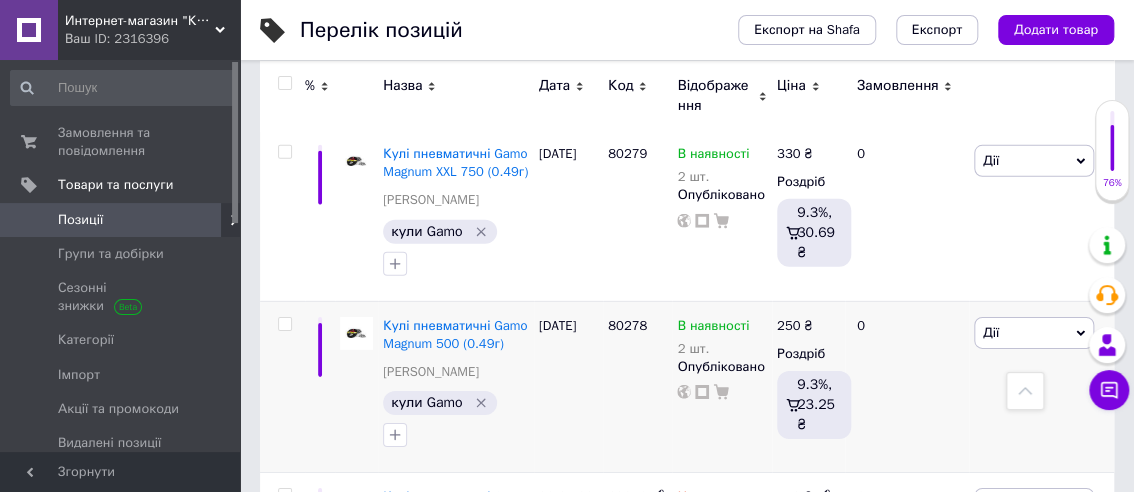 scroll, scrollTop: 5199, scrollLeft: 0, axis: vertical 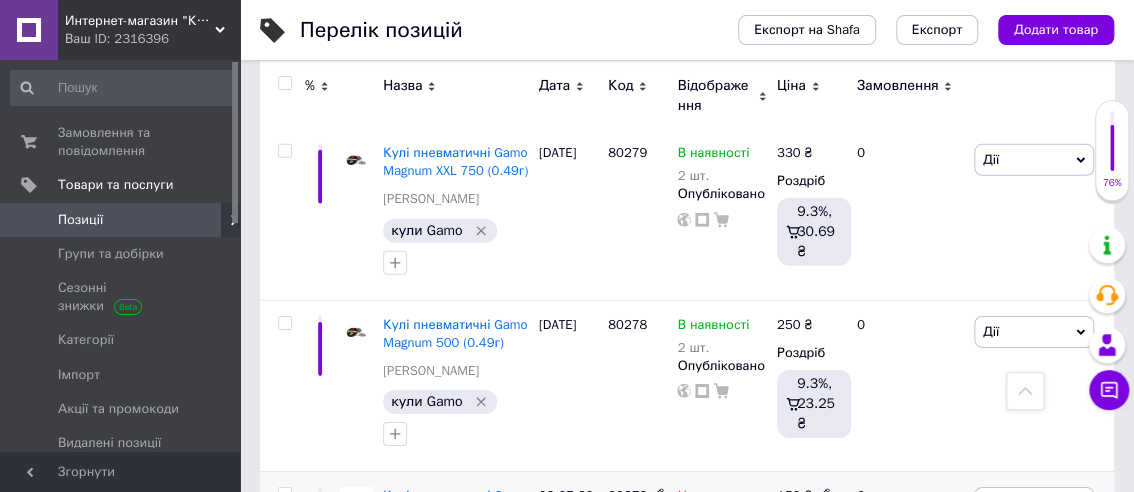 click on "Кулі пневматичні Gamo Magnum 250 (0.49г)" at bounding box center [455, 504] 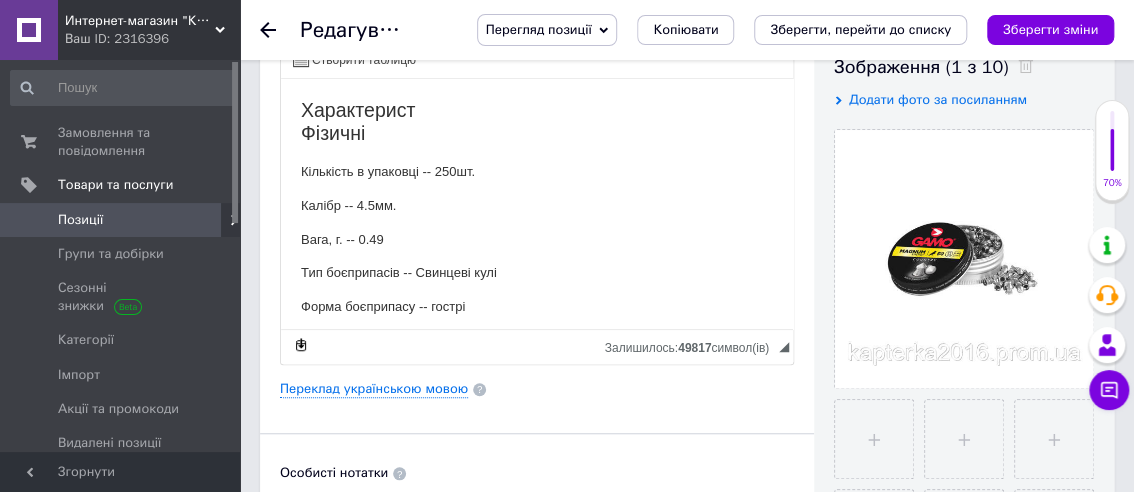 scroll, scrollTop: 499, scrollLeft: 0, axis: vertical 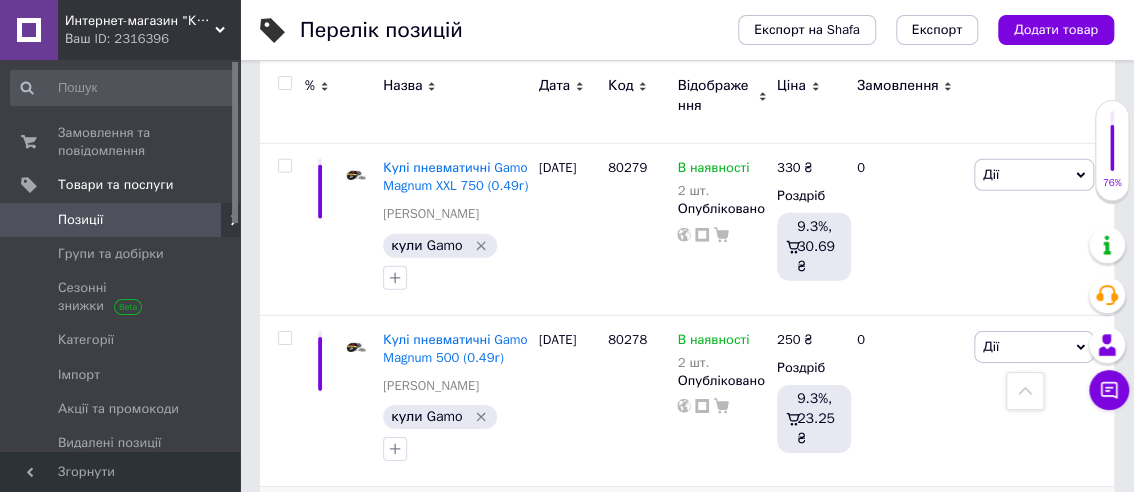 click 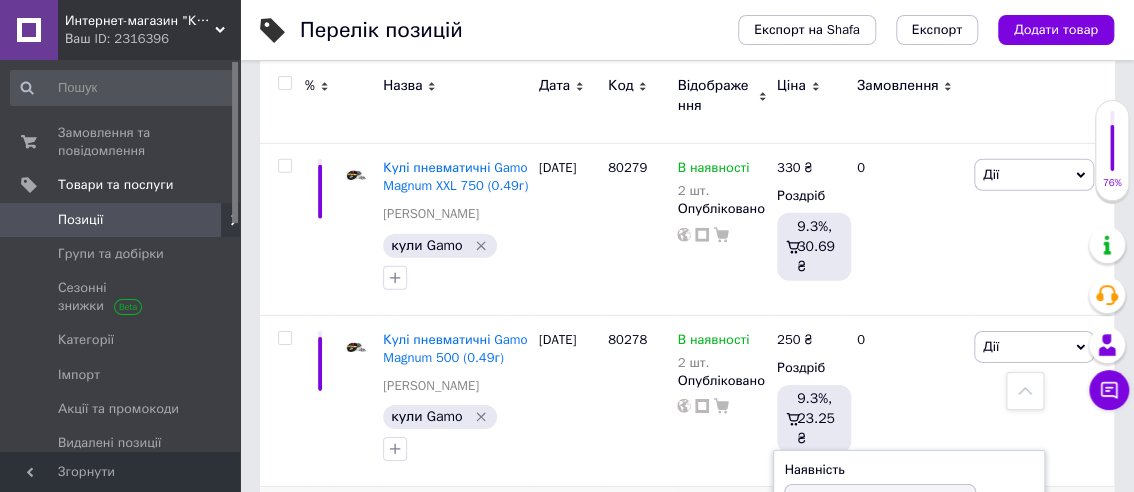 click on "В наявності" at bounding box center (880, 545) 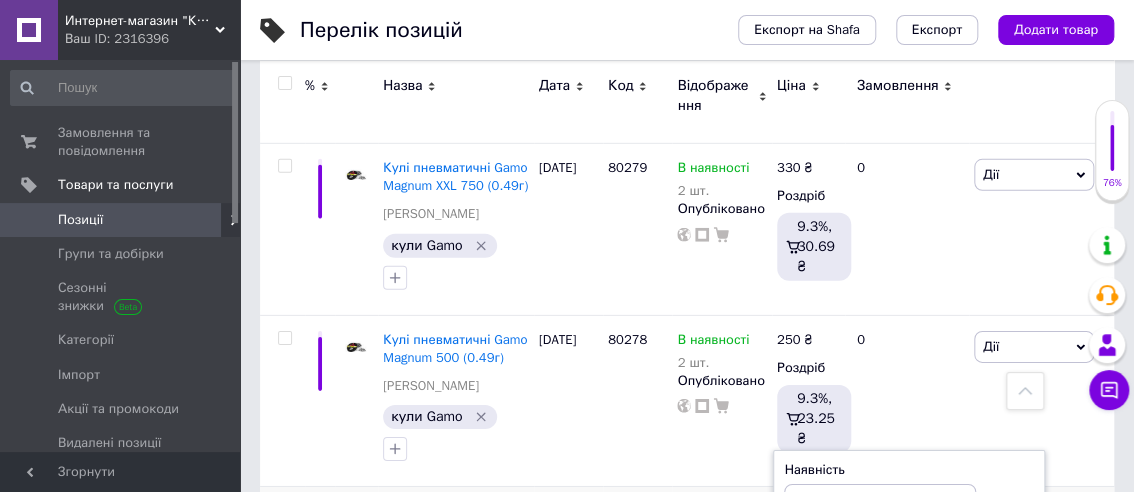click on "0" at bounding box center [860, 581] 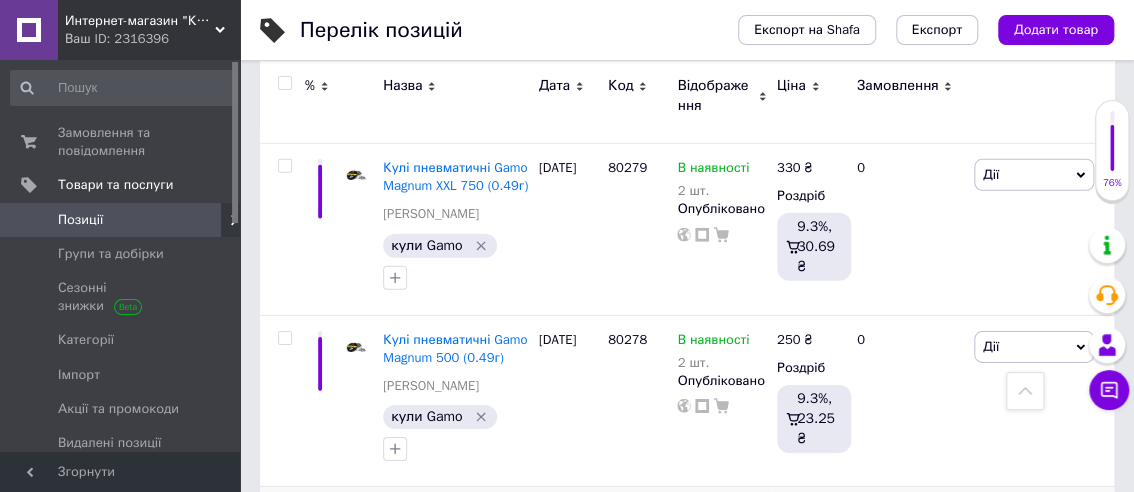 click on "80279" at bounding box center (637, 573) 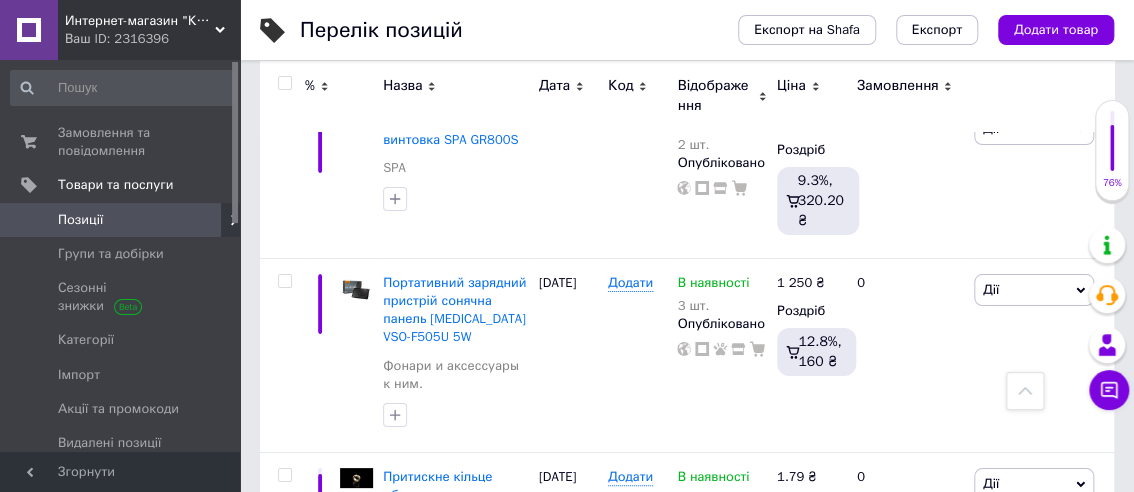 scroll, scrollTop: 14467, scrollLeft: 0, axis: vertical 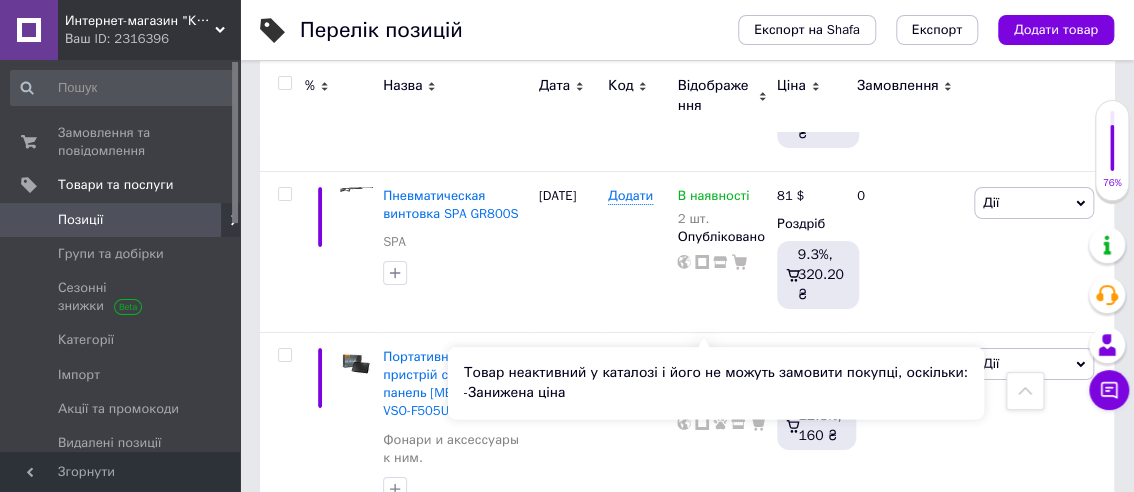 click 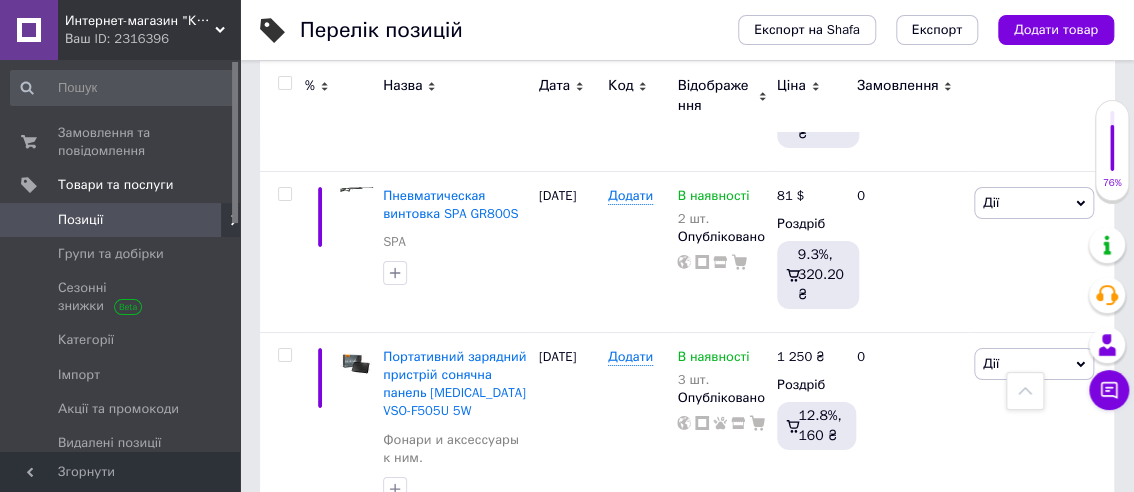 click 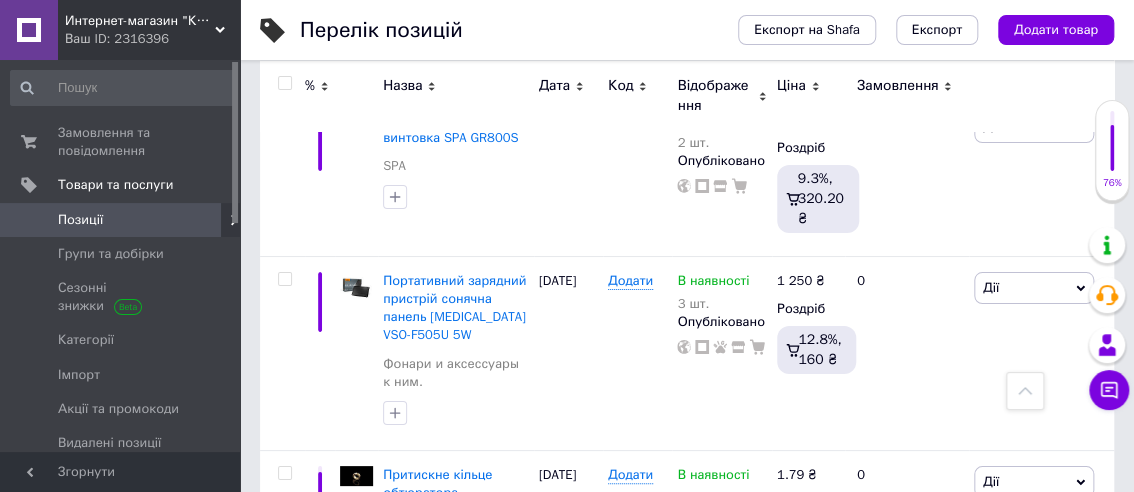scroll, scrollTop: 14667, scrollLeft: 0, axis: vertical 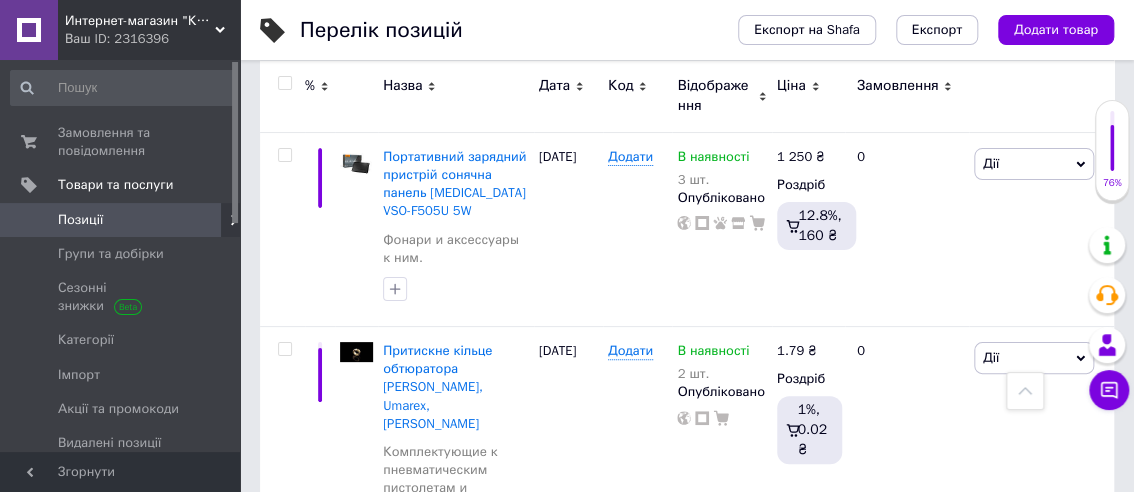 click on "Додати в кампанію Каталог ProSale" at bounding box center [973, 1093] 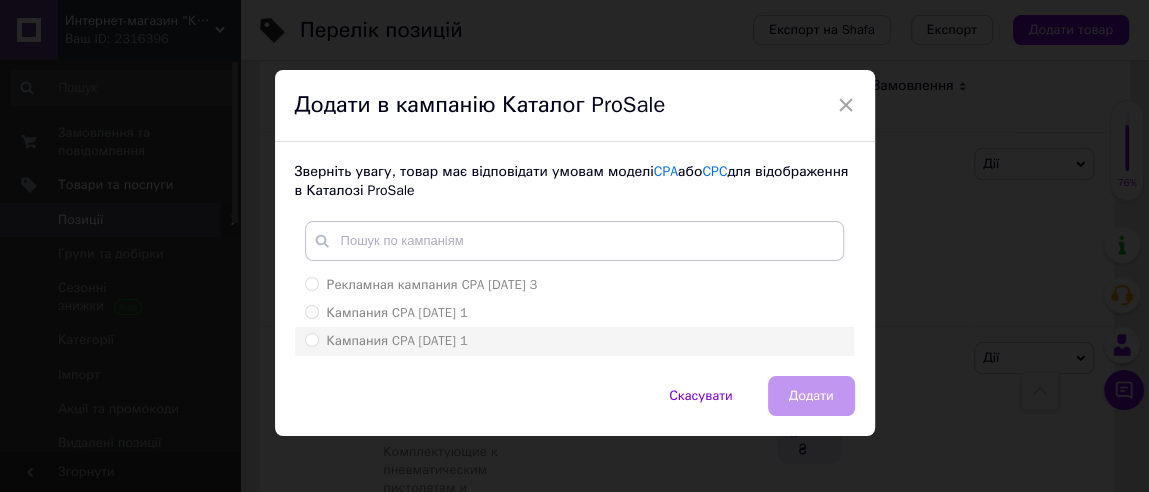 click on "Кампания CPA [DATE] 1" at bounding box center (397, 340) 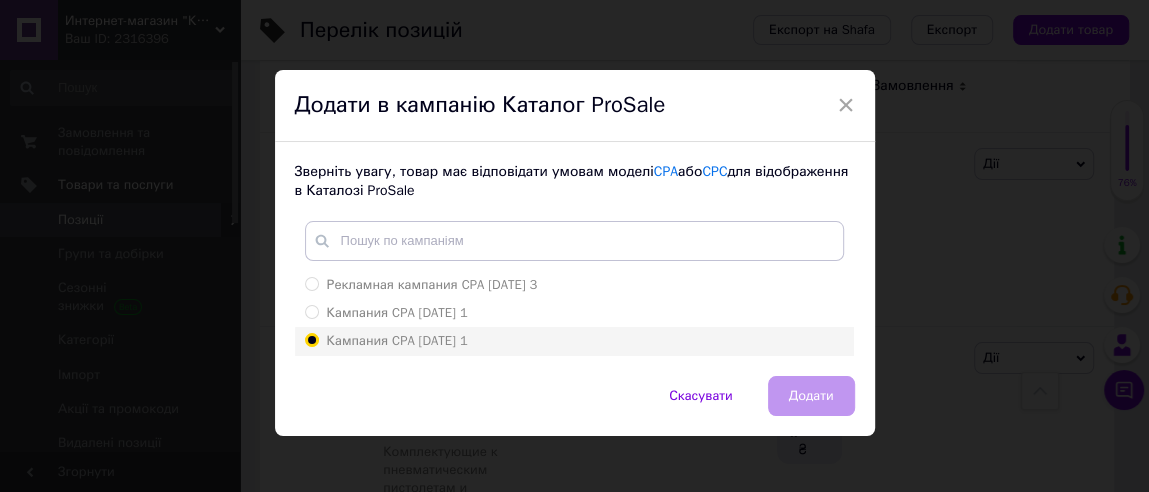 click on "Кампания CPA [DATE] 1" at bounding box center (311, 339) 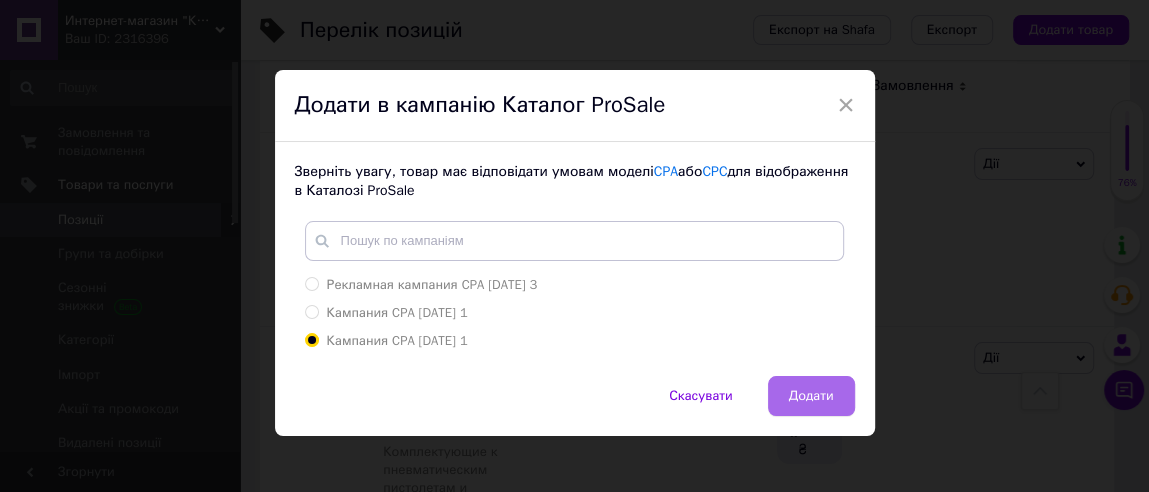 click on "Додати" at bounding box center (811, 396) 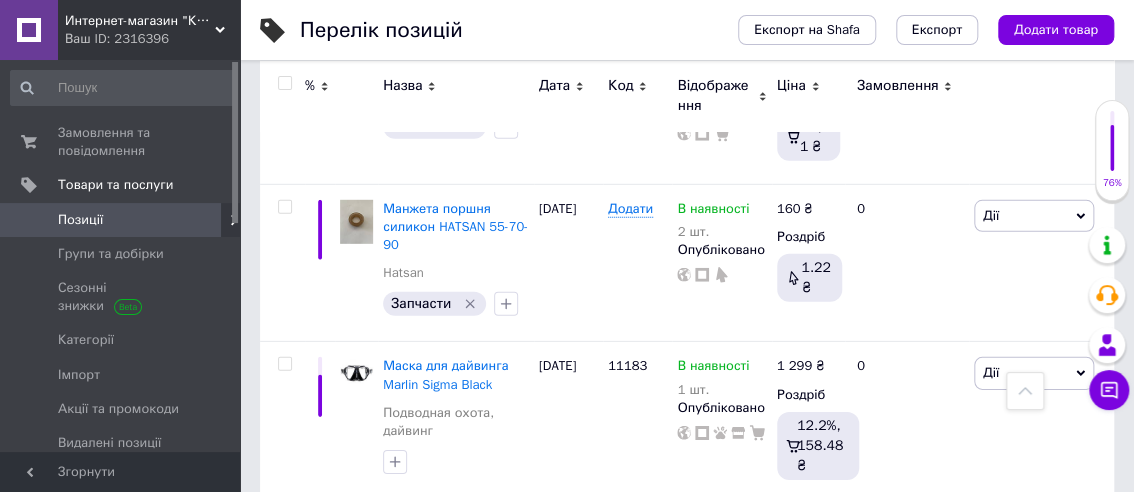 scroll, scrollTop: 16842, scrollLeft: 0, axis: vertical 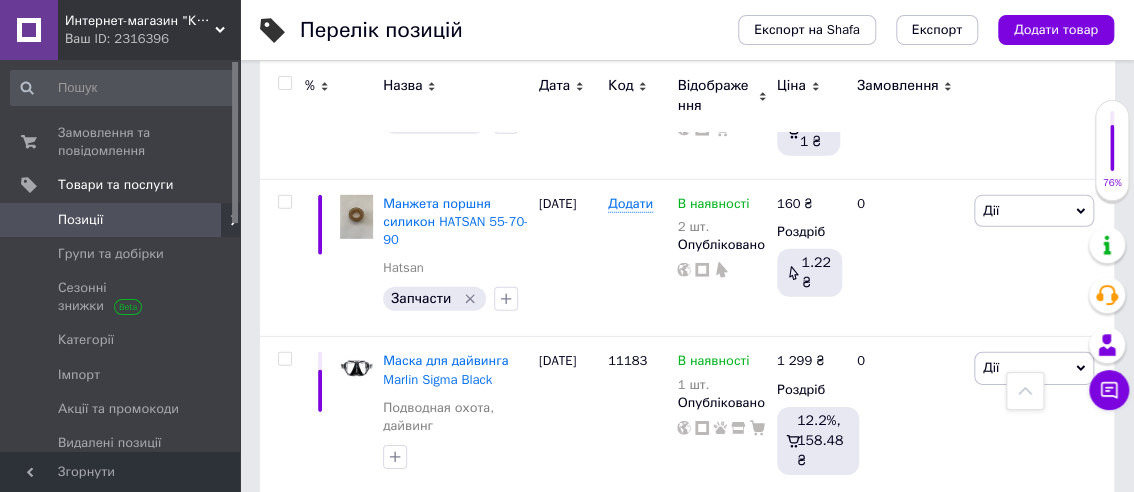 click on "2" at bounding box center [327, 1286] 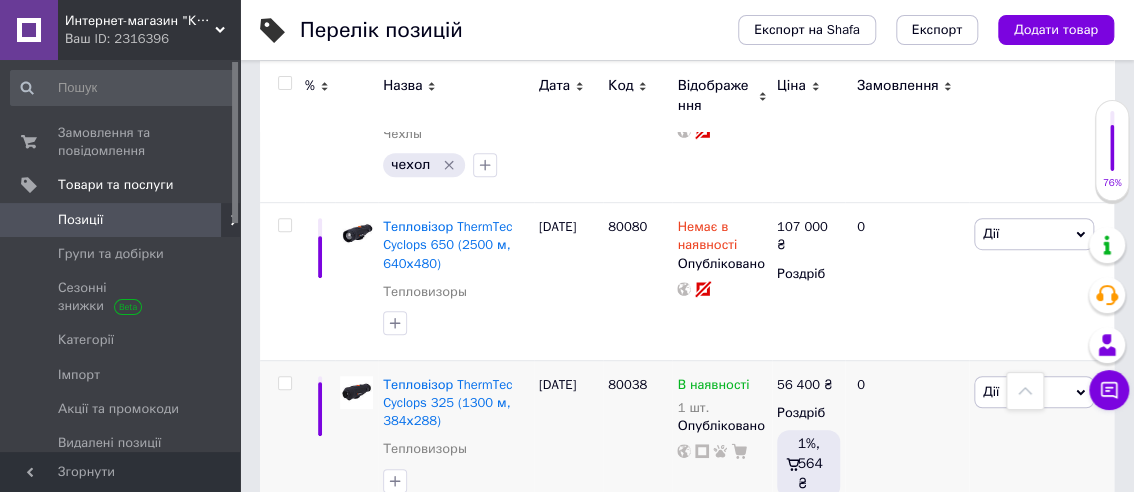 scroll, scrollTop: 17931, scrollLeft: 0, axis: vertical 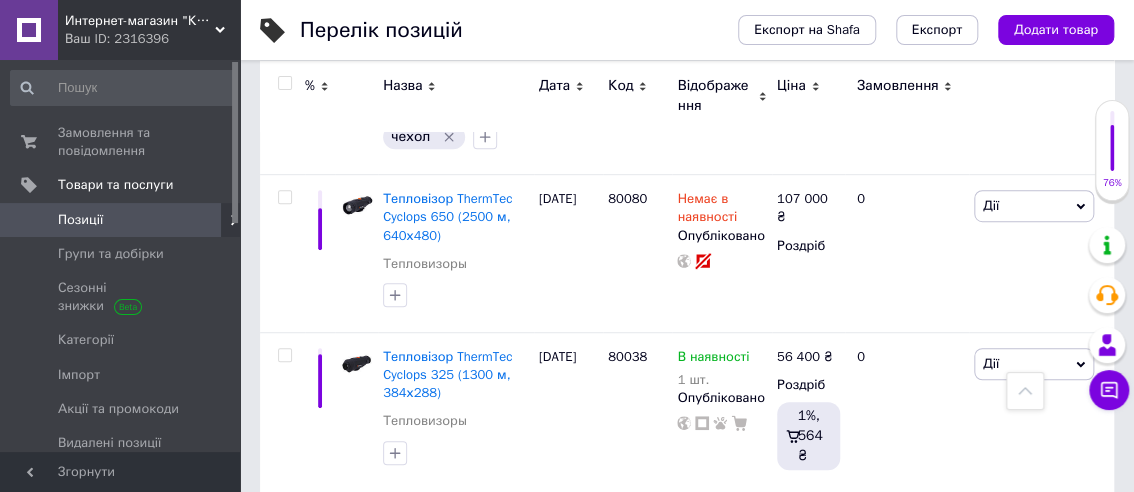 click on "3" at bounding box center (494, 1208) 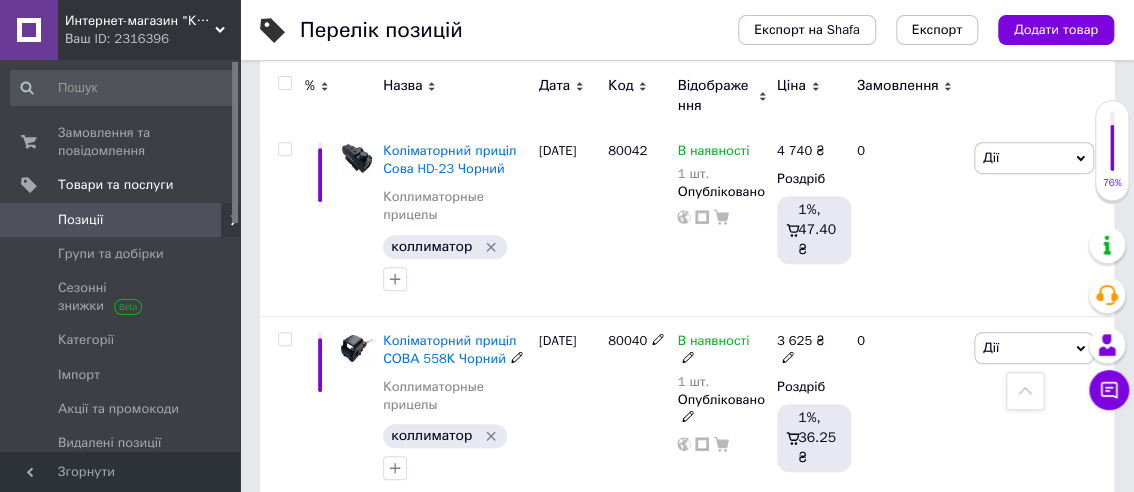 scroll, scrollTop: 17204, scrollLeft: 0, axis: vertical 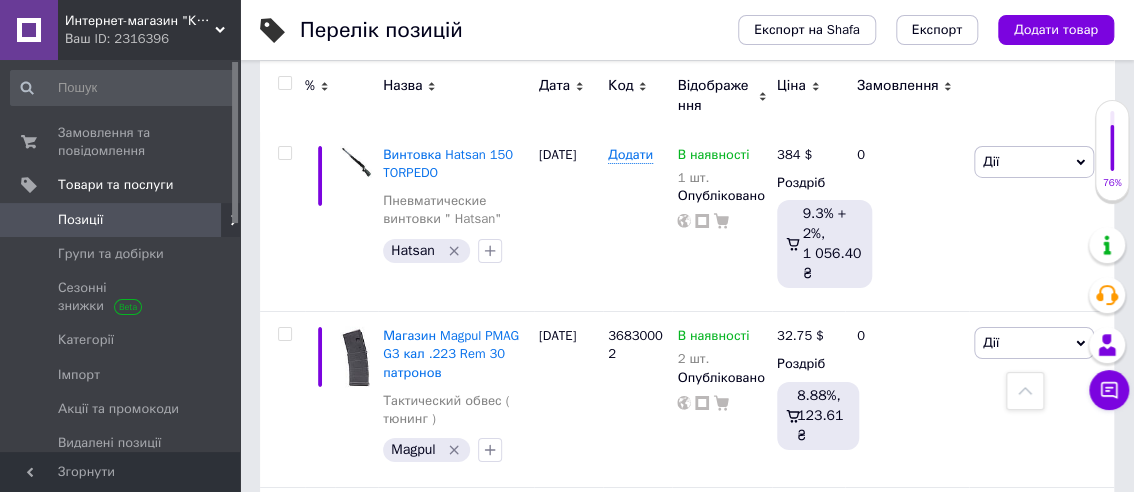 click on "4" at bounding box center (539, 1273) 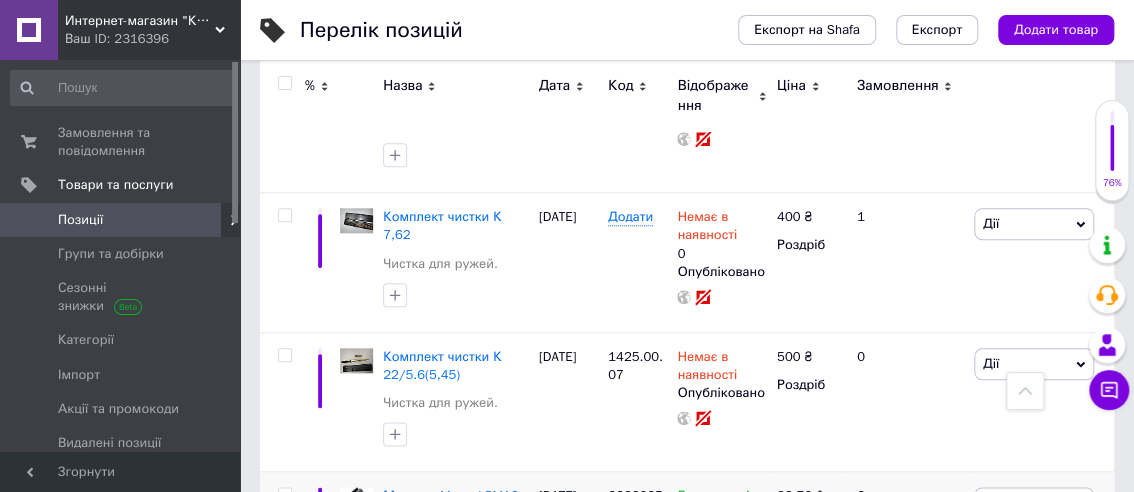 scroll, scrollTop: 12409, scrollLeft: 0, axis: vertical 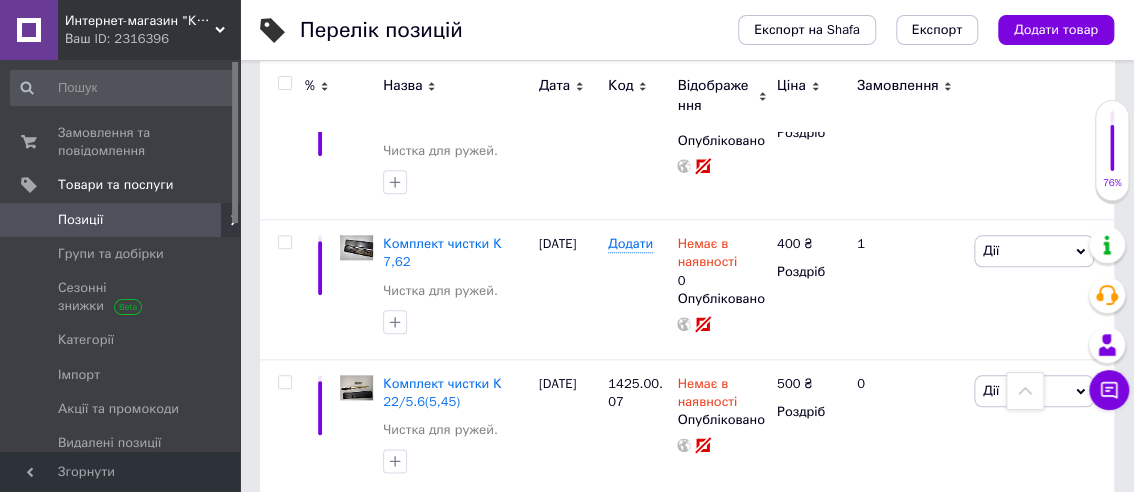 click at bounding box center (284, 697) 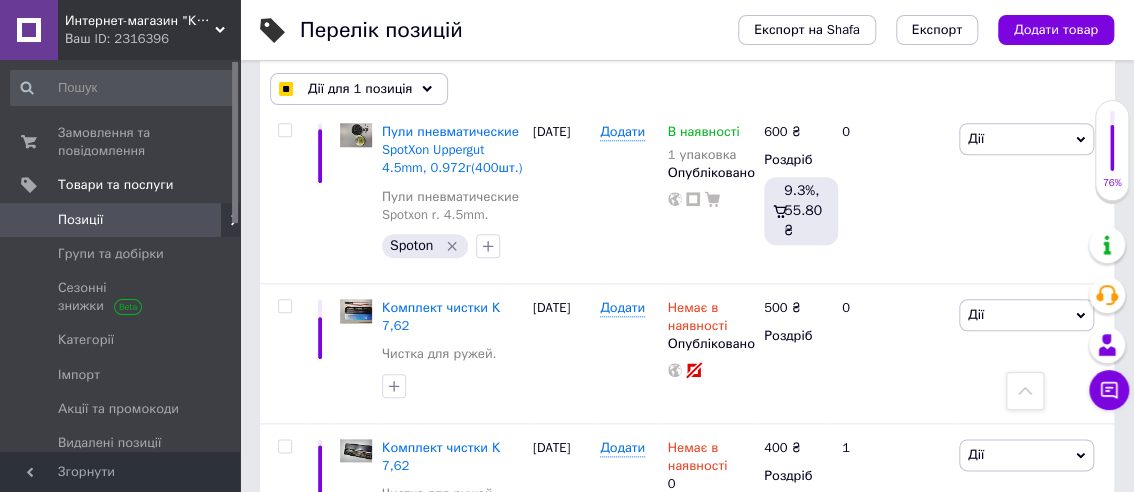 scroll, scrollTop: 12519, scrollLeft: 0, axis: vertical 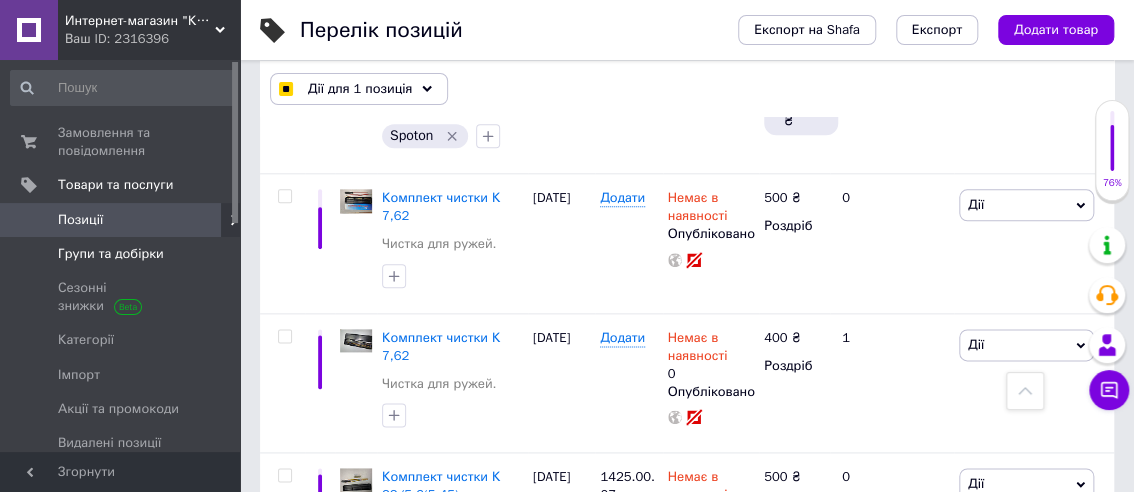 click on "Групи та добірки" at bounding box center [111, 254] 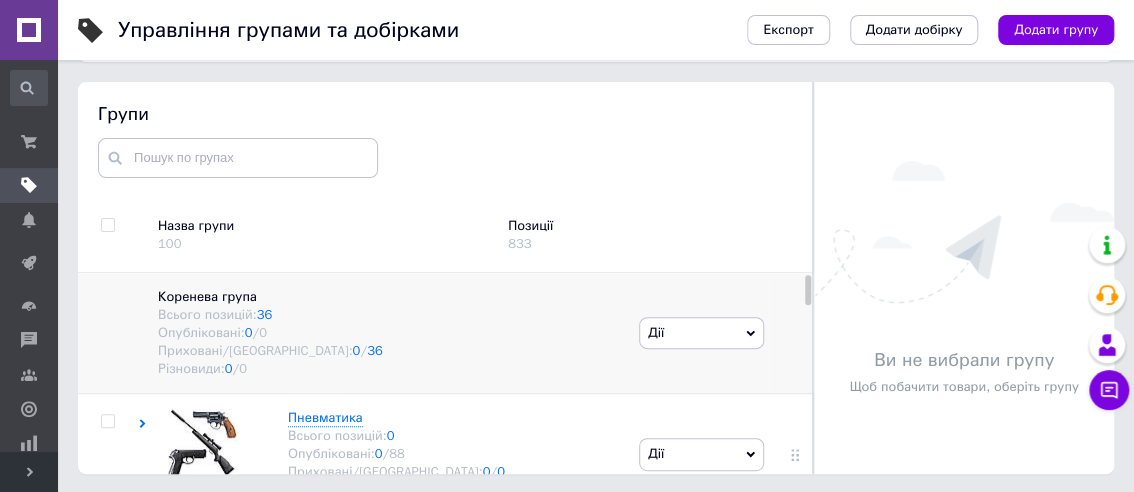 scroll, scrollTop: 113, scrollLeft: 0, axis: vertical 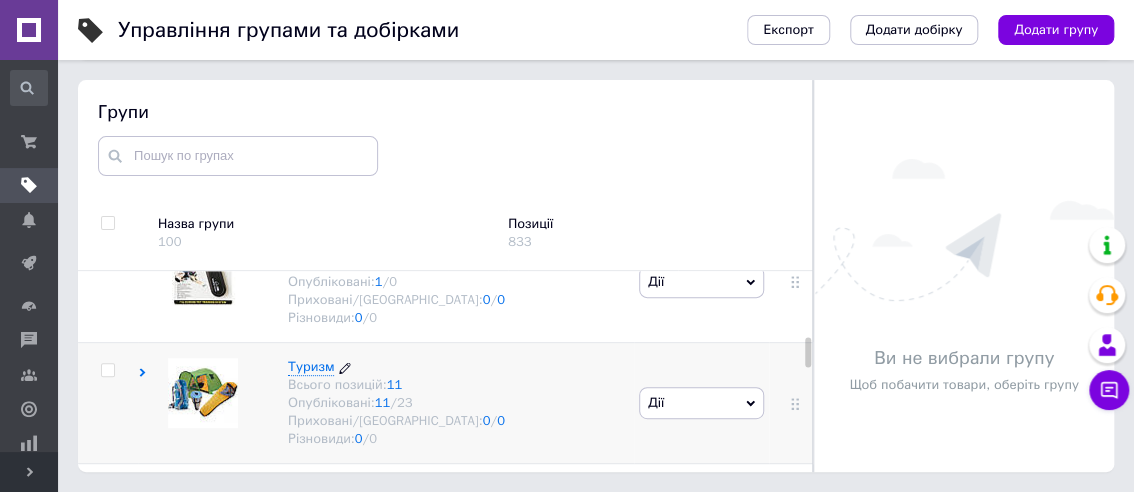 click on "Туризм" at bounding box center [311, 366] 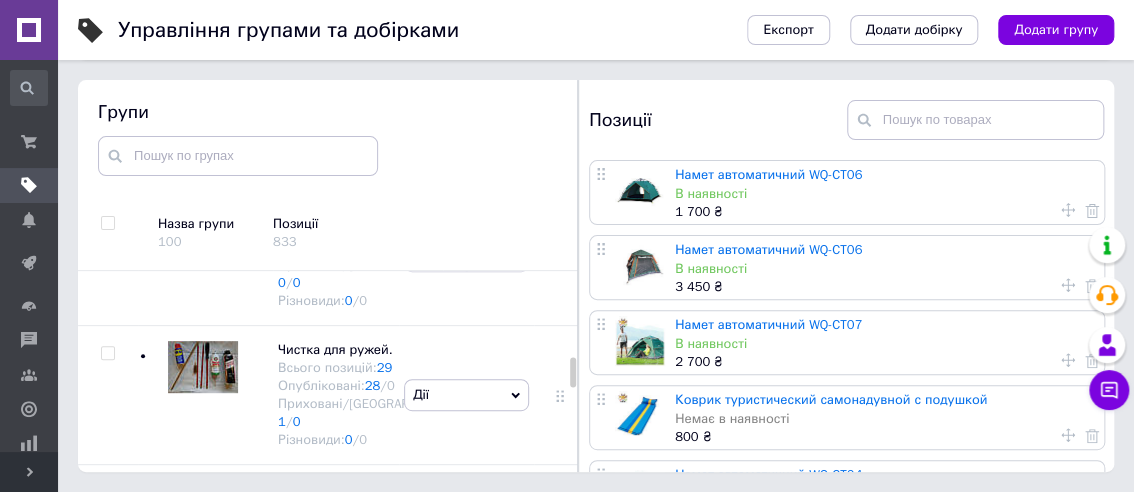 scroll, scrollTop: 2008, scrollLeft: 0, axis: vertical 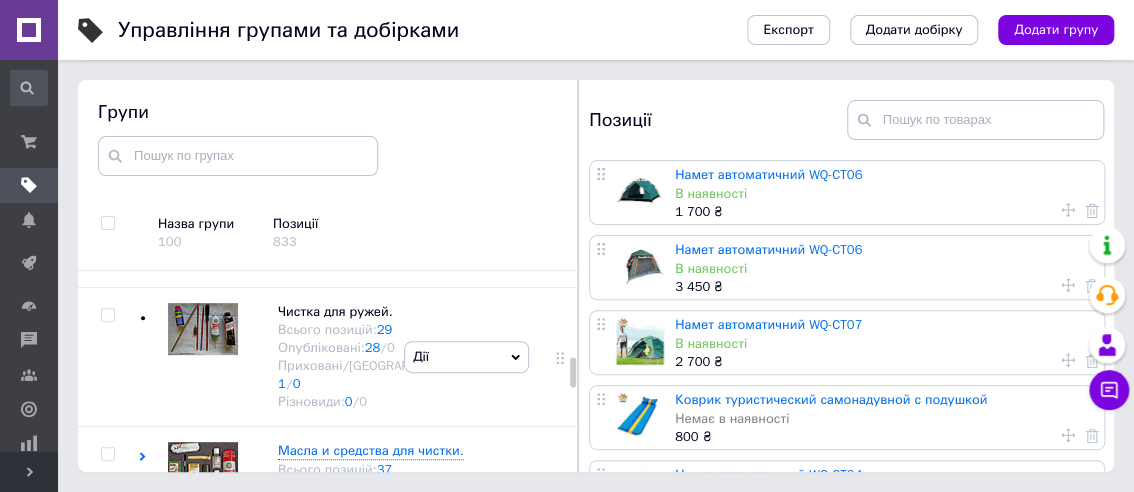 click on "Снаряжение тактическое разное" at bounding box center [356, -116] 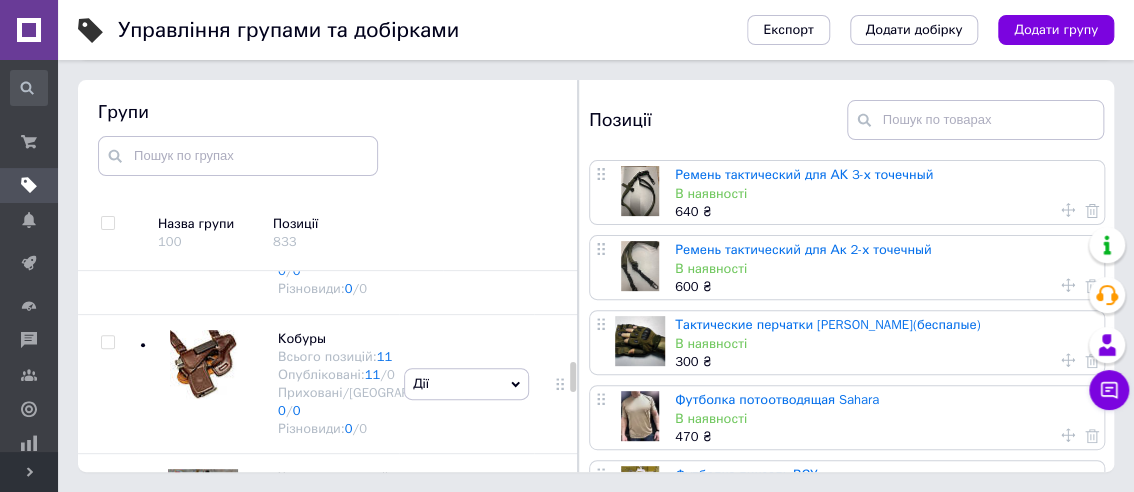 scroll, scrollTop: 2808, scrollLeft: 0, axis: vertical 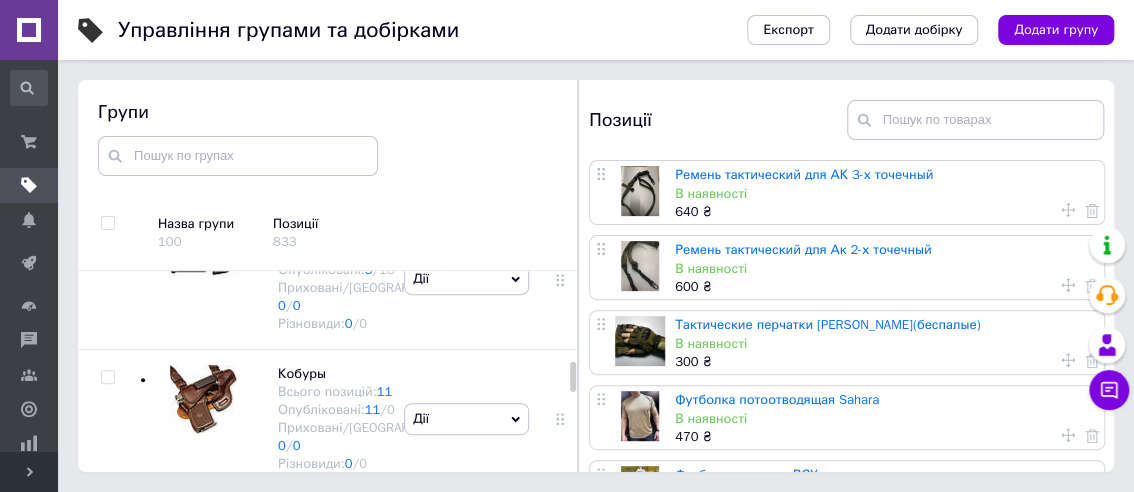 click at bounding box center [107, -343] 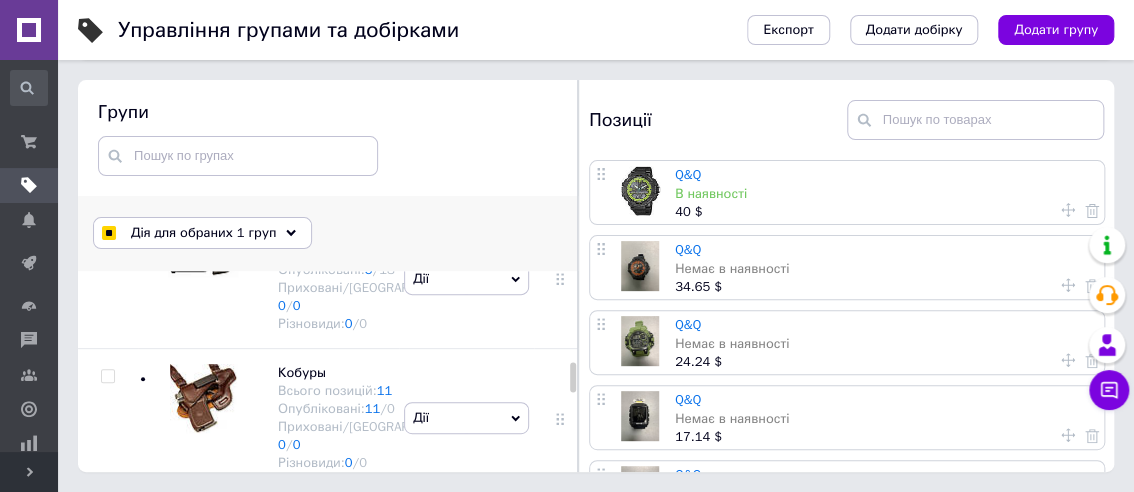 click 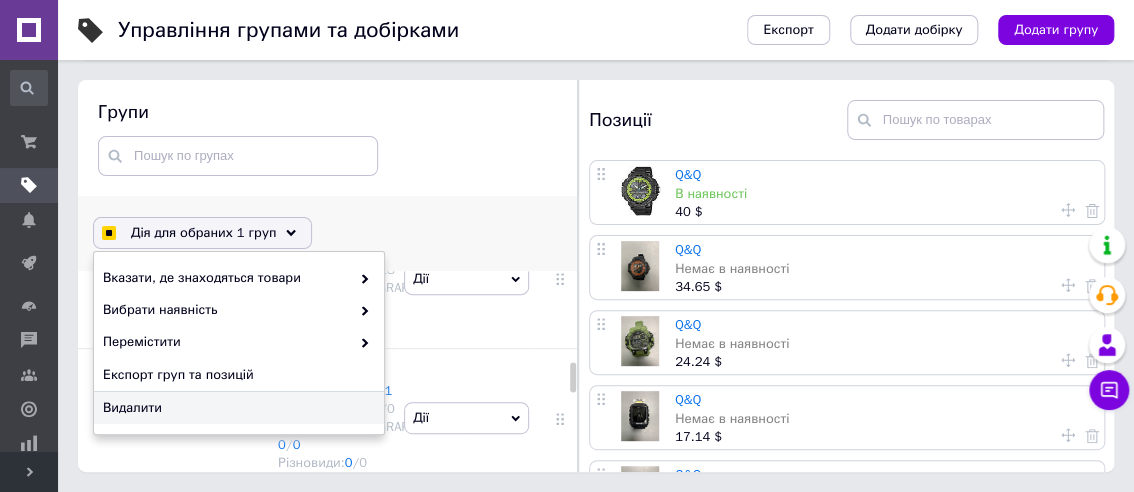 click on "Видалити" at bounding box center (236, 408) 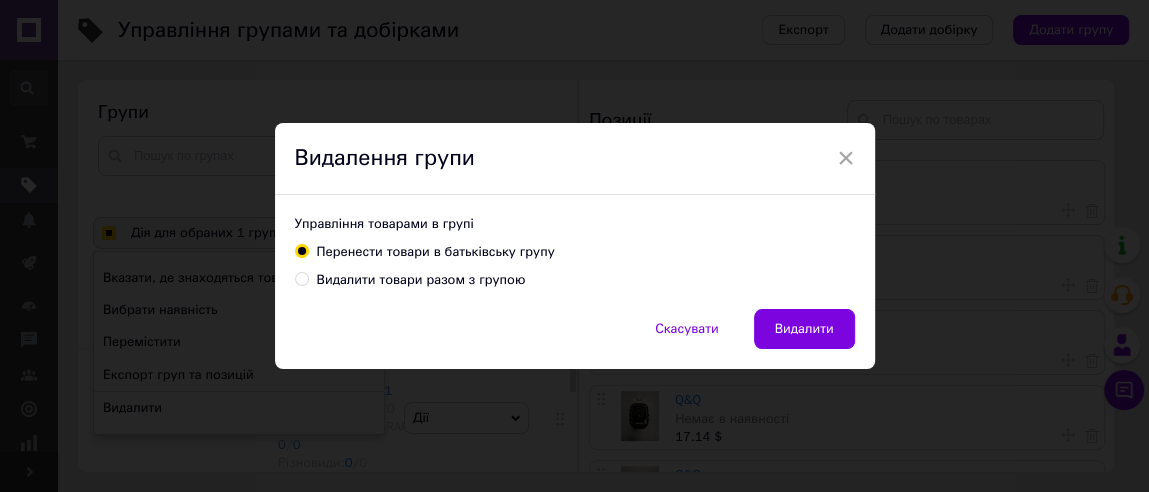click on "Видалити товари разом з групою" at bounding box center (301, 278) 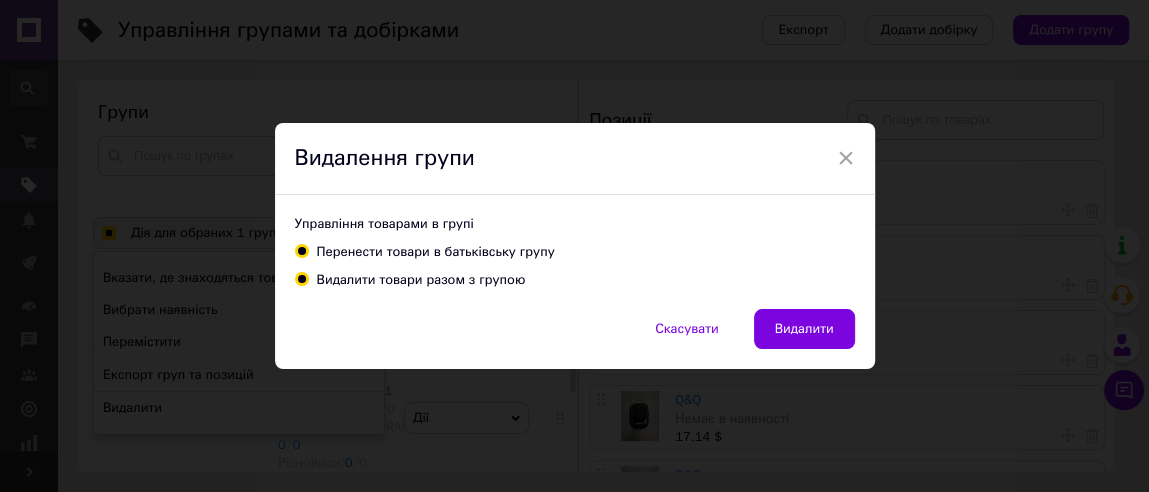 radio on "true" 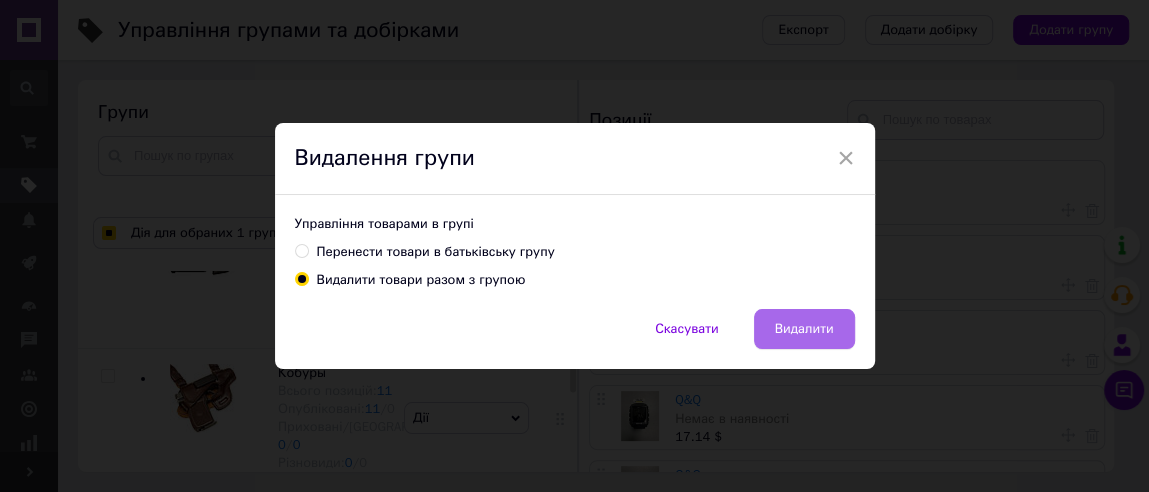 click on "Видалити" at bounding box center (804, 329) 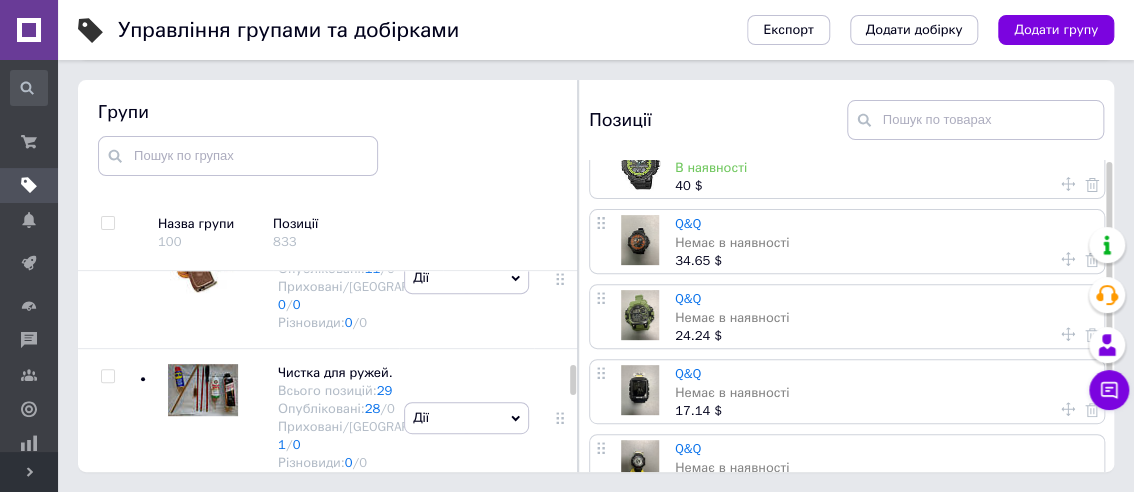 scroll, scrollTop: 0, scrollLeft: 0, axis: both 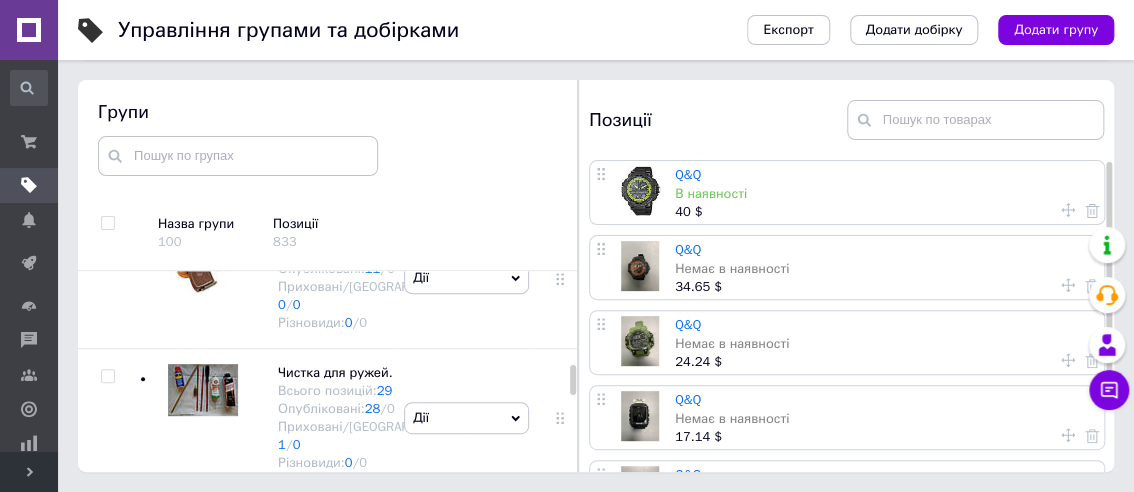 click on "Наушники и беруши тактические" at bounding box center (341, -337) 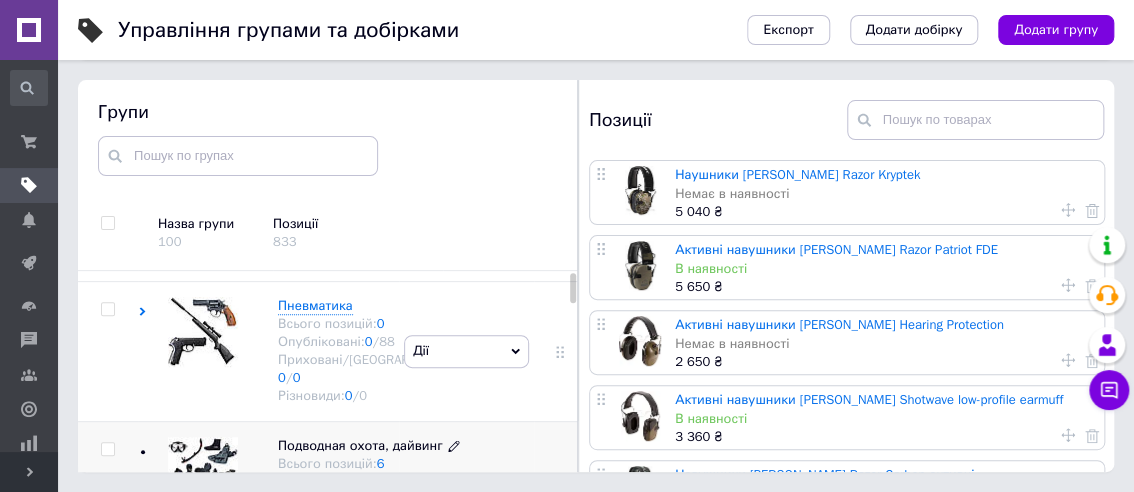 scroll, scrollTop: 0, scrollLeft: 0, axis: both 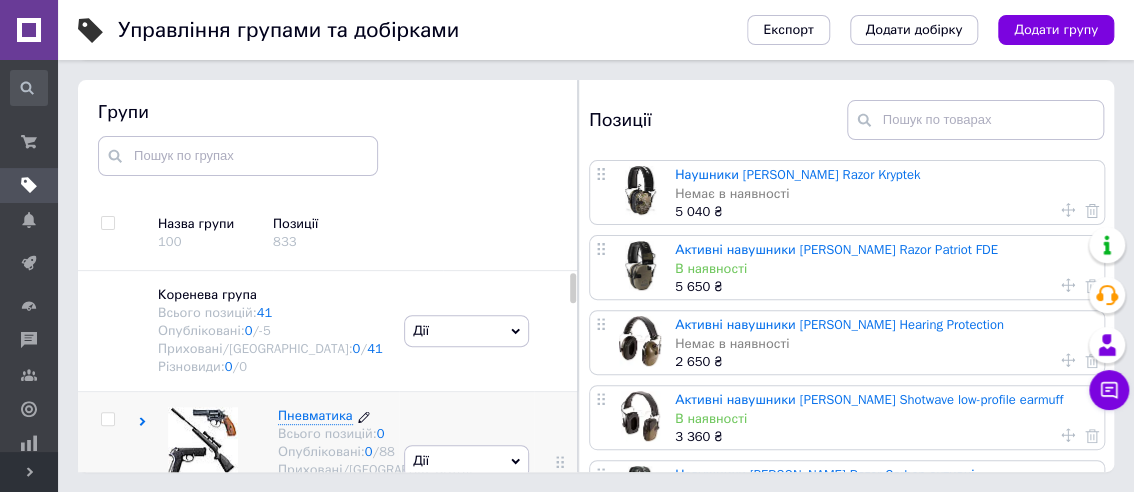 click on "Пневматика" at bounding box center (315, 415) 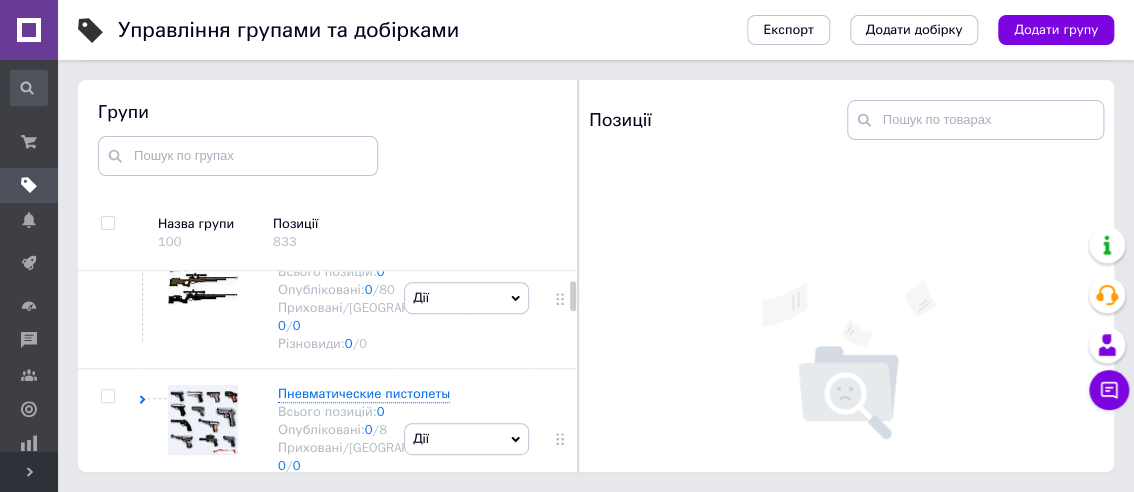 scroll, scrollTop: 266, scrollLeft: 0, axis: vertical 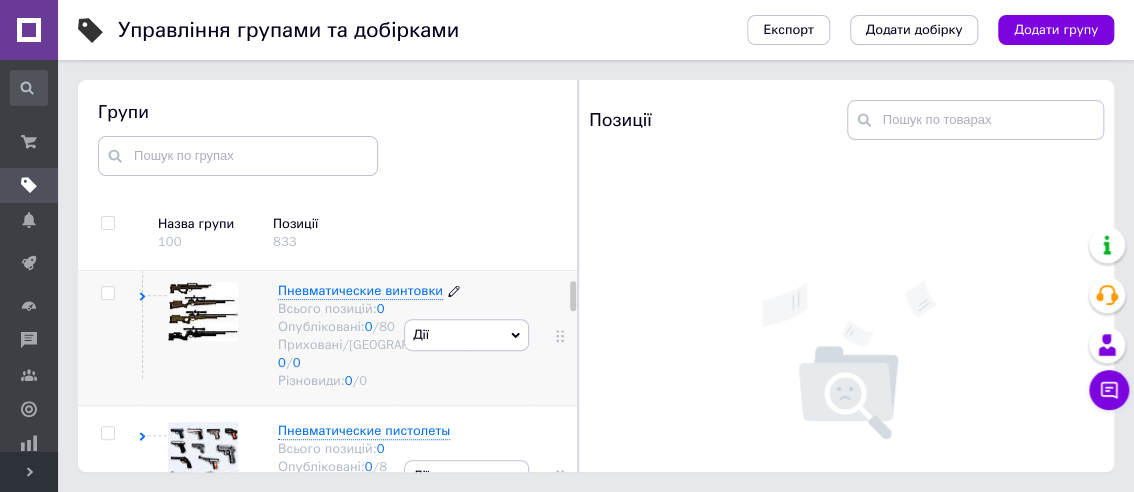 click on "Пневматические  винтовки" at bounding box center (360, 290) 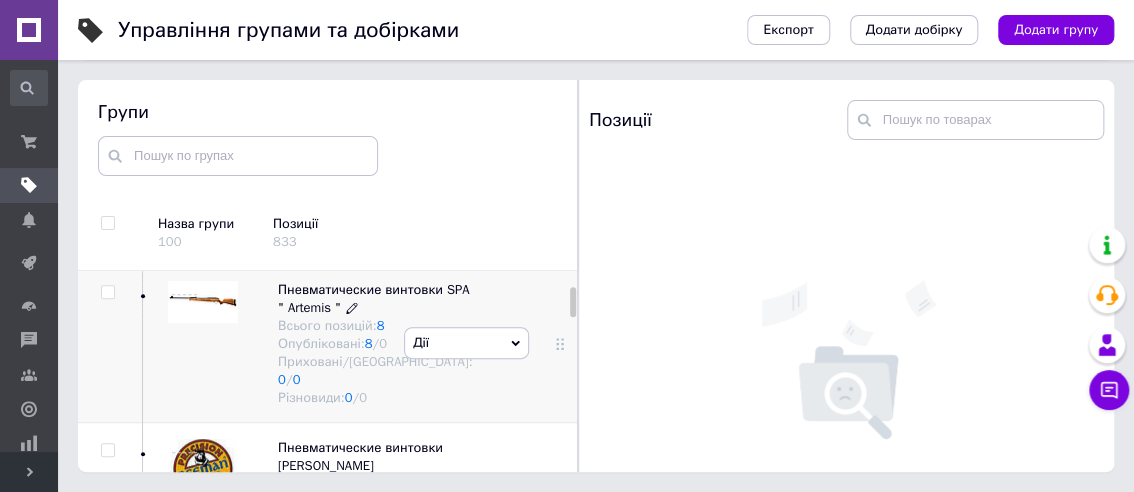 scroll, scrollTop: 666, scrollLeft: 0, axis: vertical 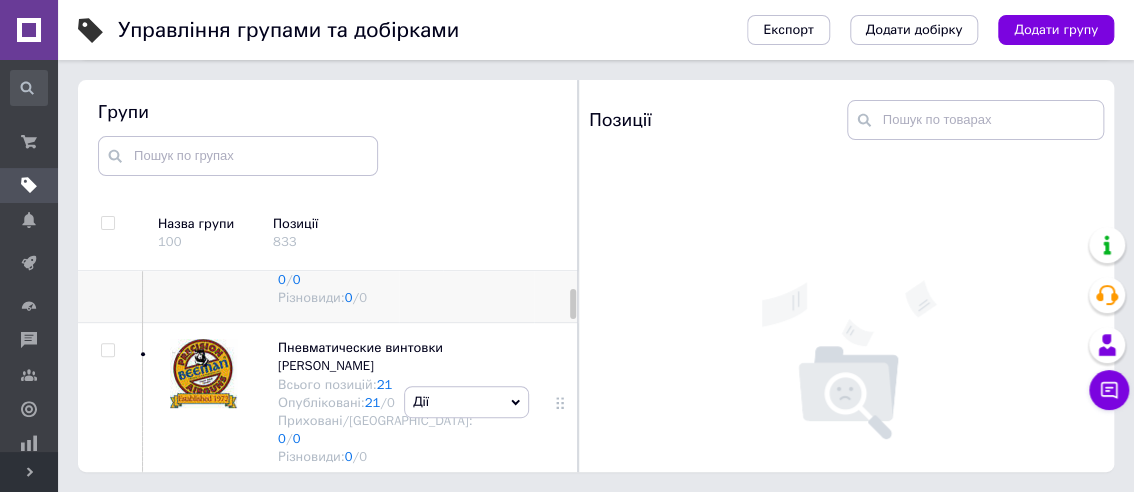 click on "Пневматические винтовки  SPA " Artemis "" at bounding box center [373, 198] 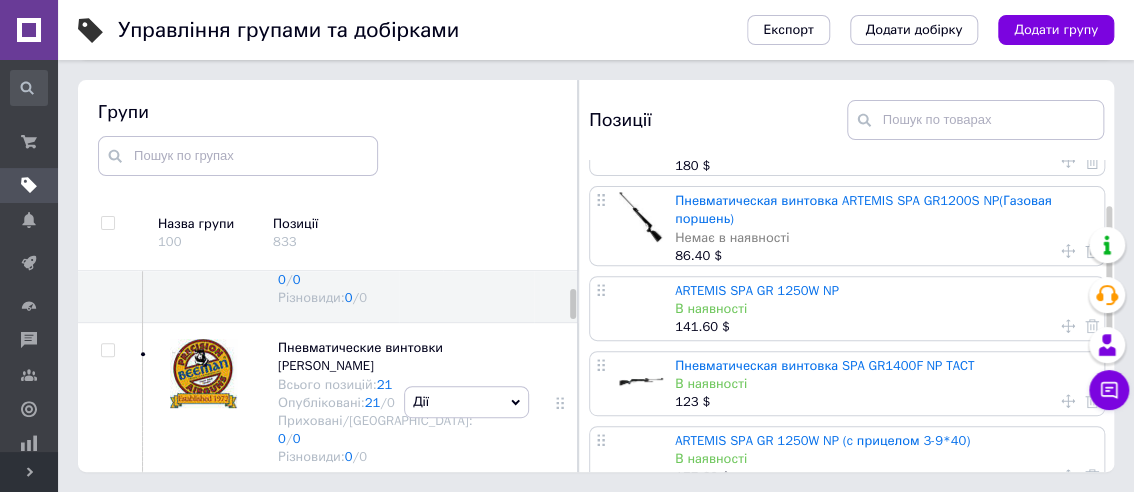 scroll, scrollTop: 99, scrollLeft: 0, axis: vertical 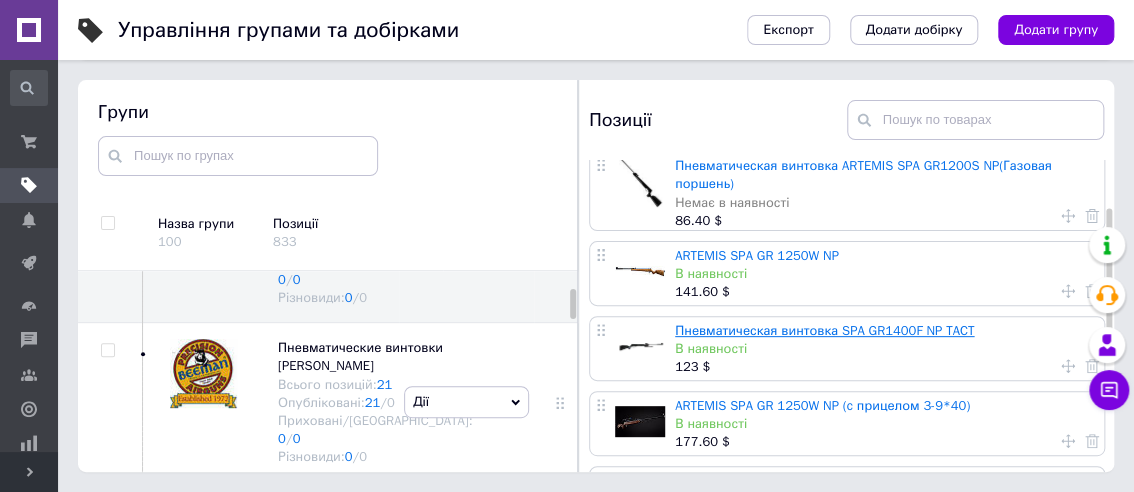 click on "Пневматическая винтовка SPA GR1400F NP TACT" at bounding box center [824, 330] 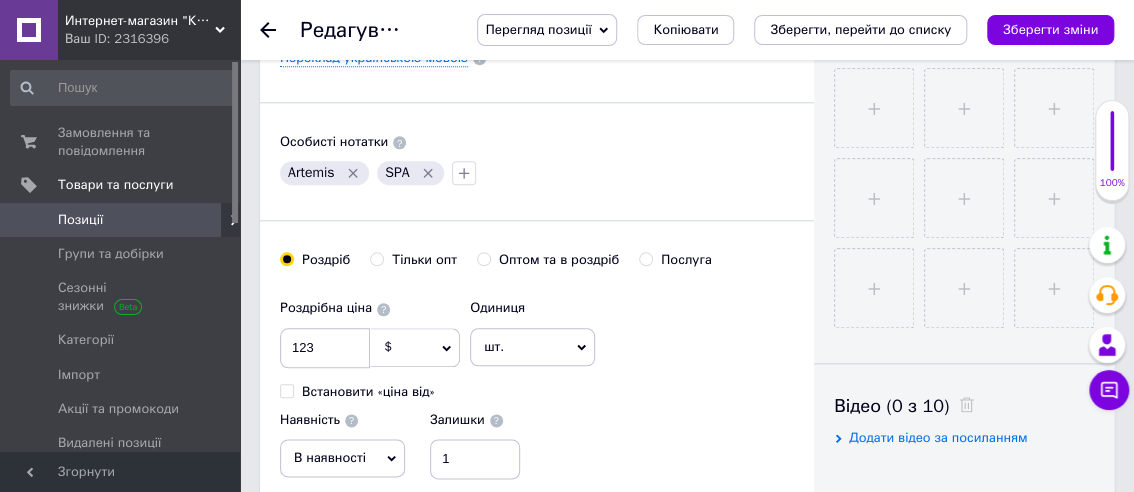 scroll, scrollTop: 799, scrollLeft: 0, axis: vertical 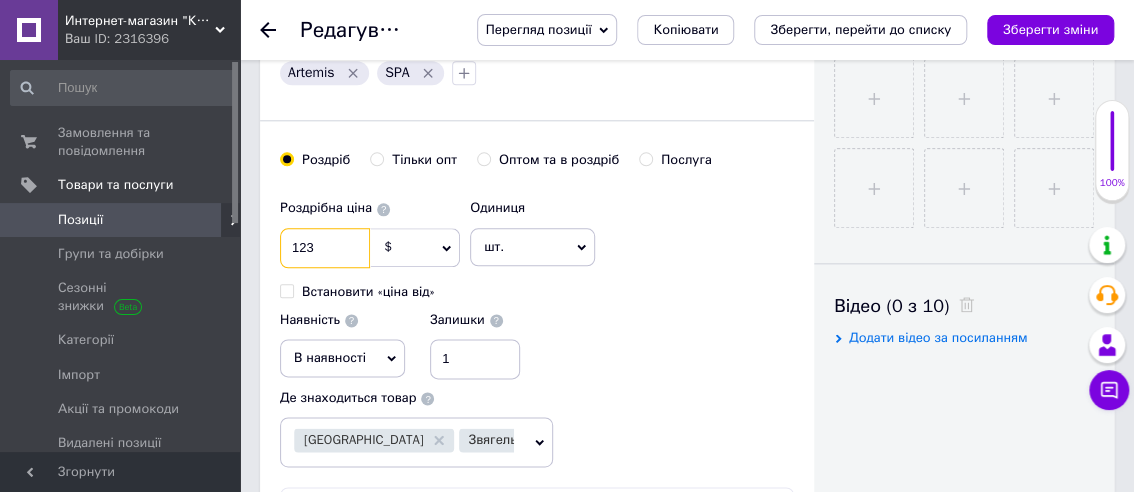 click on "123" at bounding box center [325, 248] 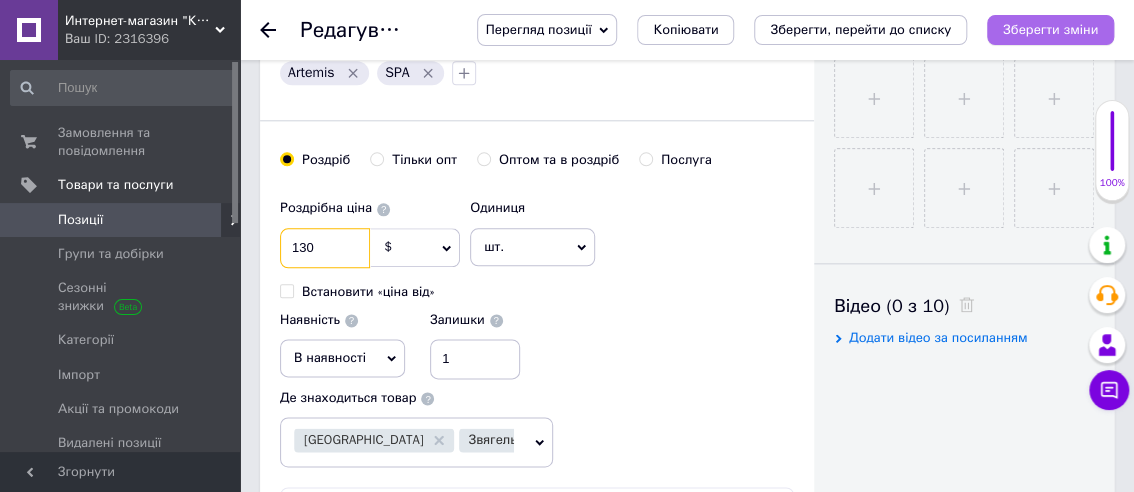 type on "130" 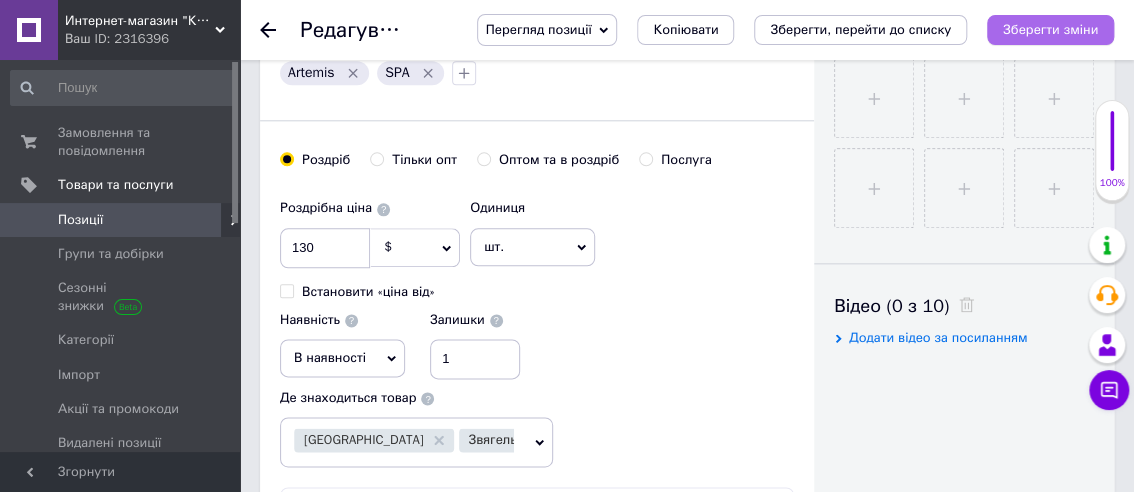 click on "Зберегти зміни" at bounding box center (1050, 29) 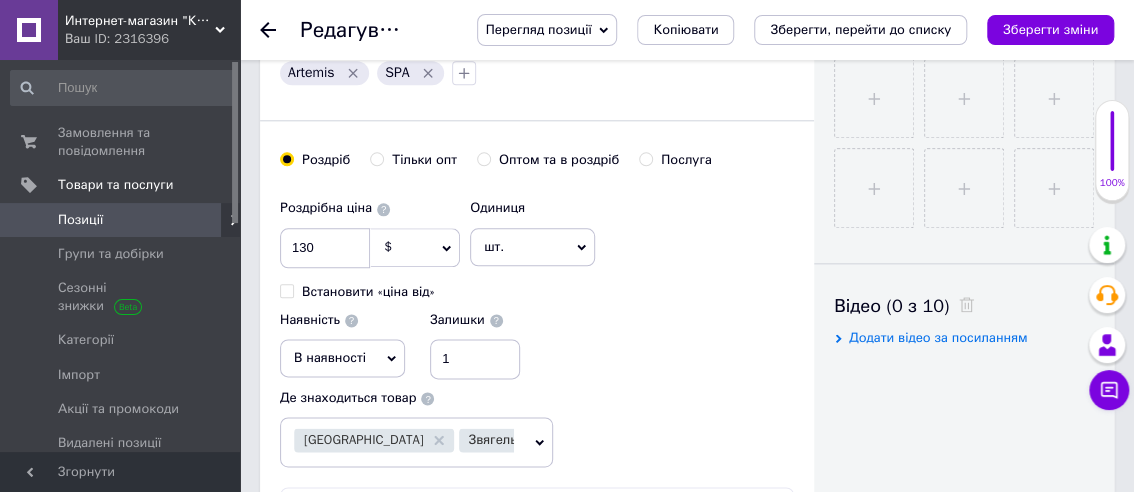 click 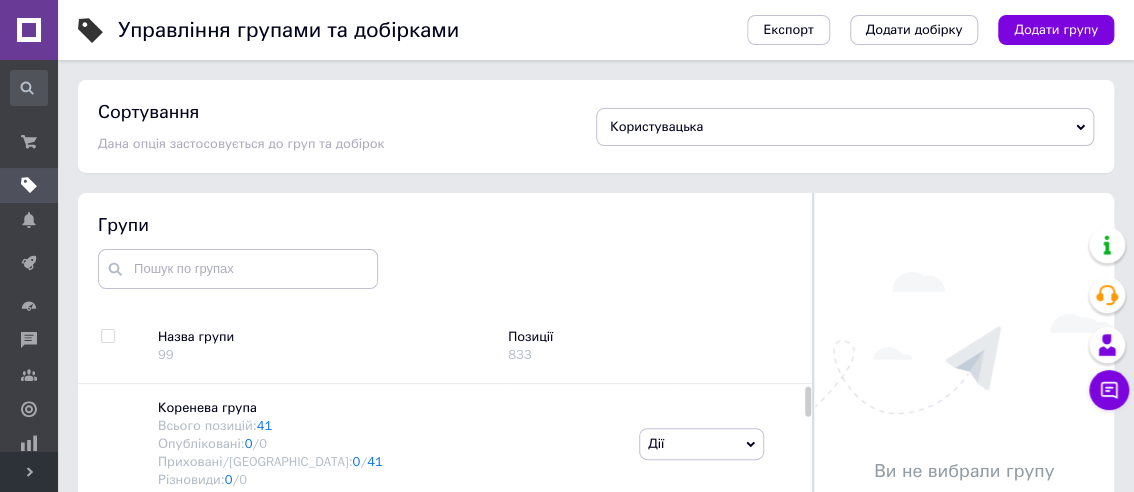 scroll, scrollTop: 113, scrollLeft: 0, axis: vertical 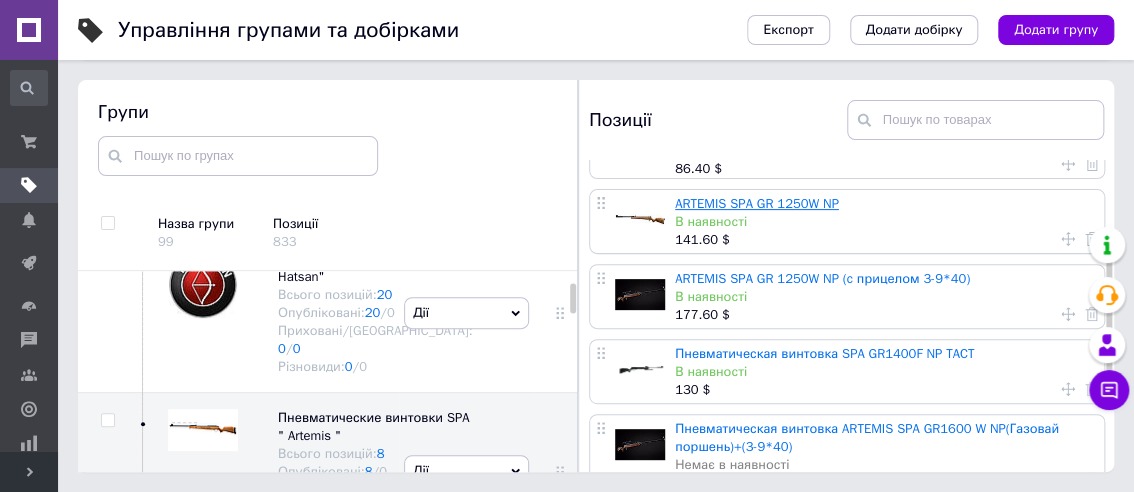 click on "ARTEMIS SPA GR 1250W NP" at bounding box center (757, 203) 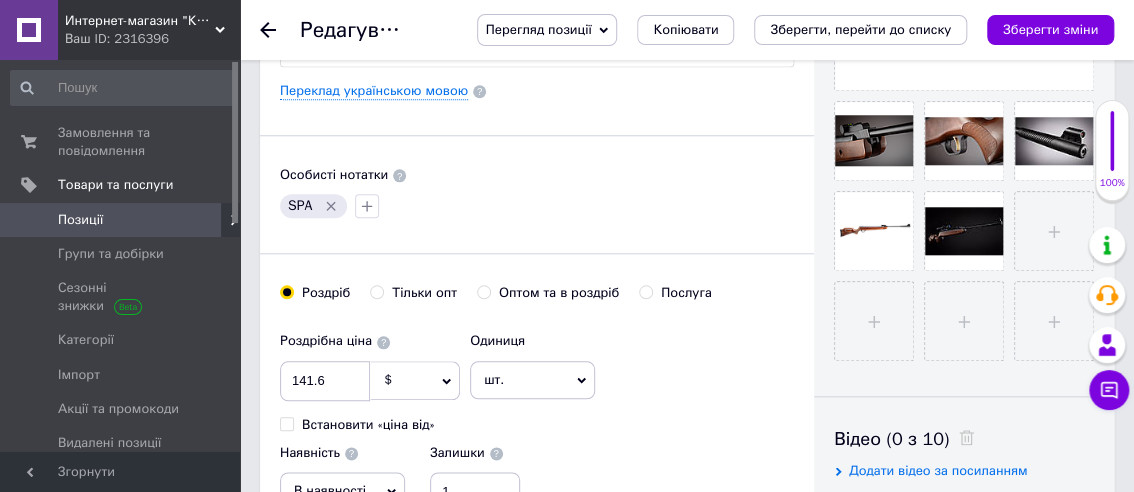 scroll, scrollTop: 799, scrollLeft: 0, axis: vertical 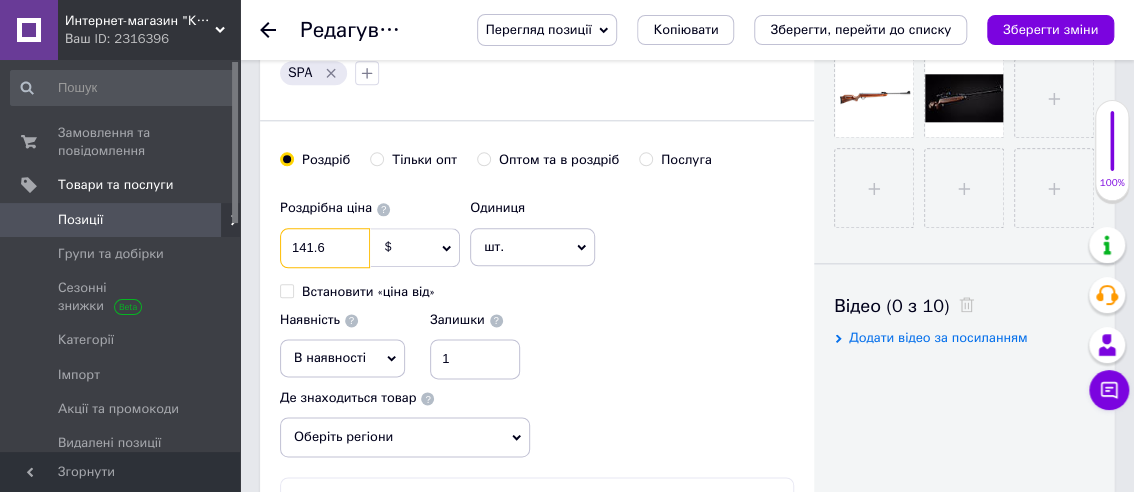 click on "141.6" at bounding box center (325, 248) 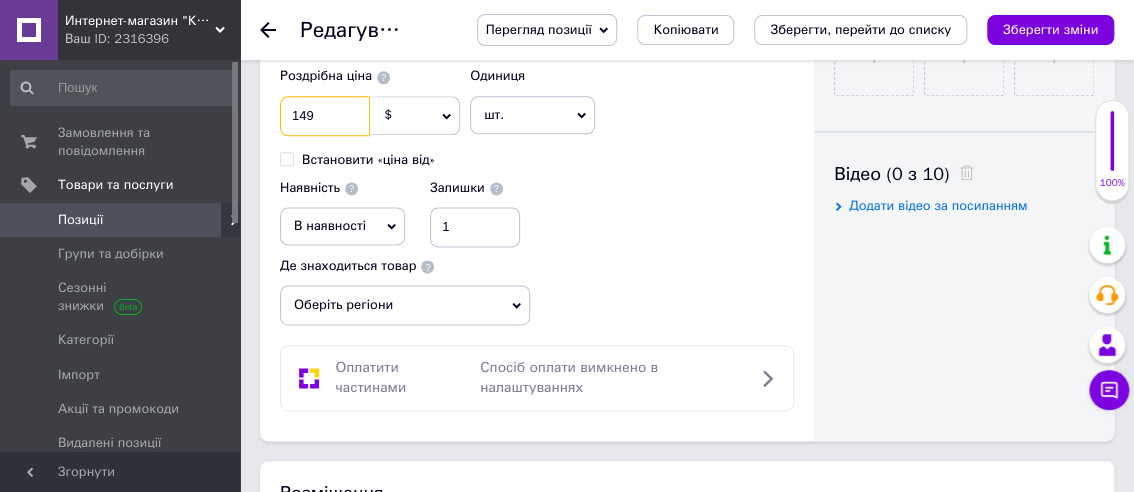 scroll, scrollTop: 999, scrollLeft: 0, axis: vertical 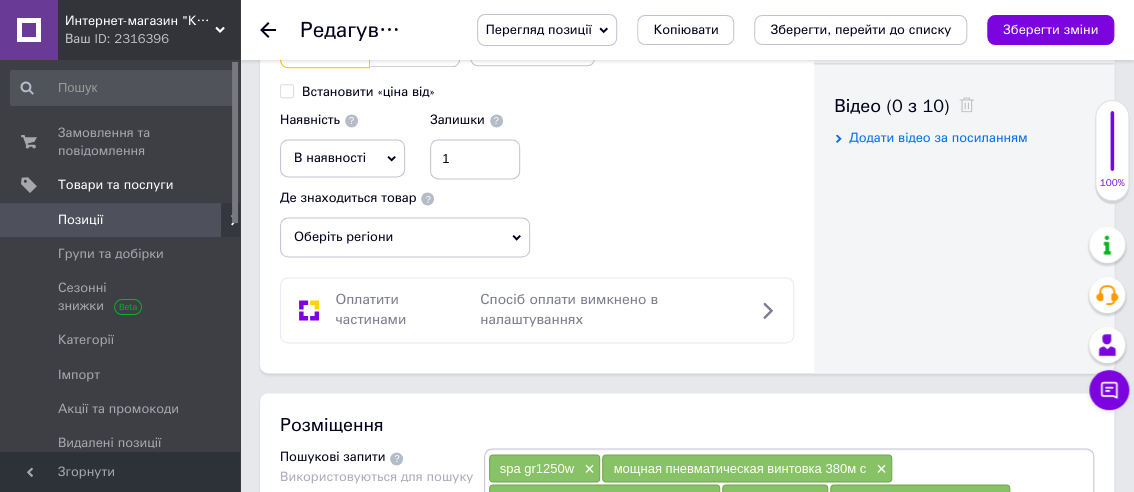 type on "149" 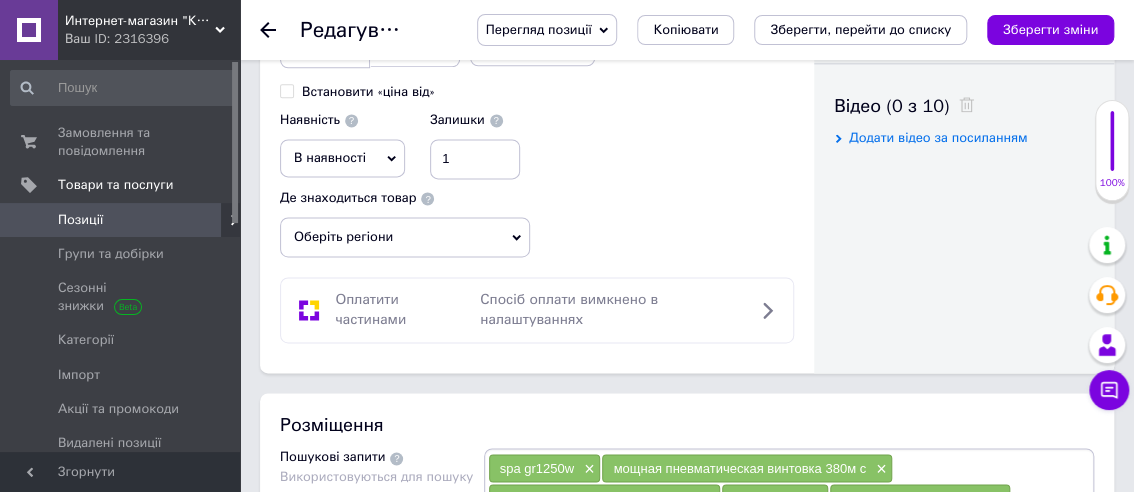 click 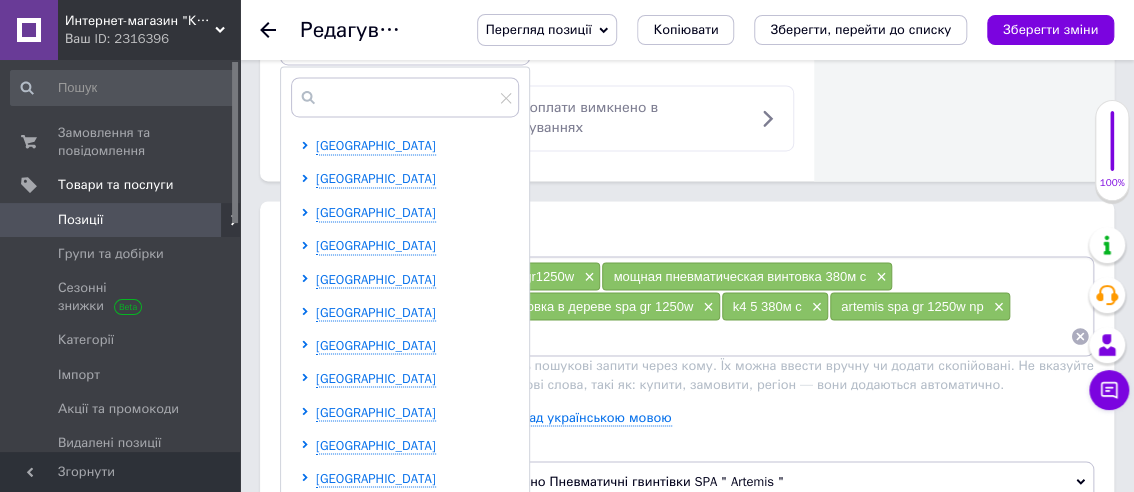 scroll, scrollTop: 1200, scrollLeft: 0, axis: vertical 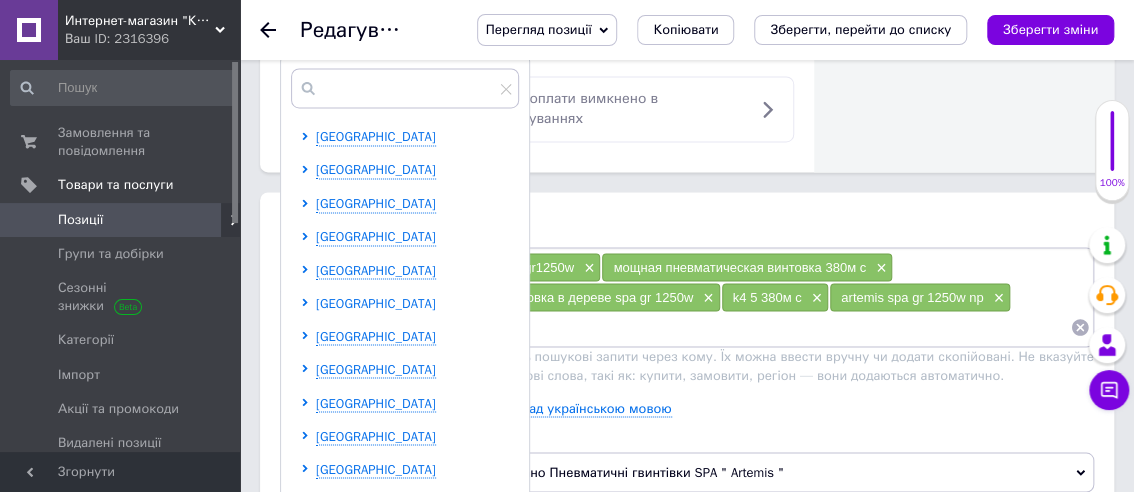 click on "[GEOGRAPHIC_DATA]" at bounding box center (376, 302) 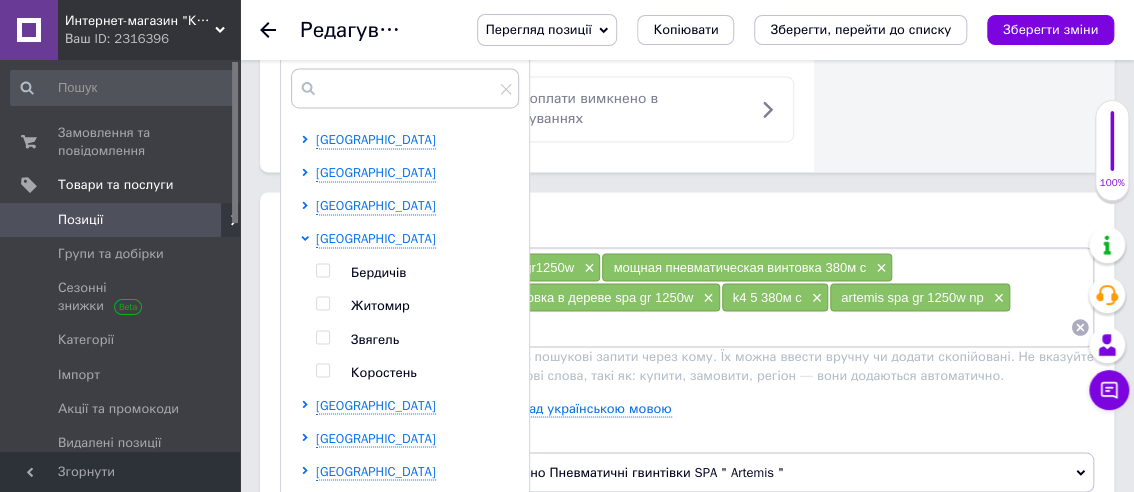 scroll, scrollTop: 99, scrollLeft: 0, axis: vertical 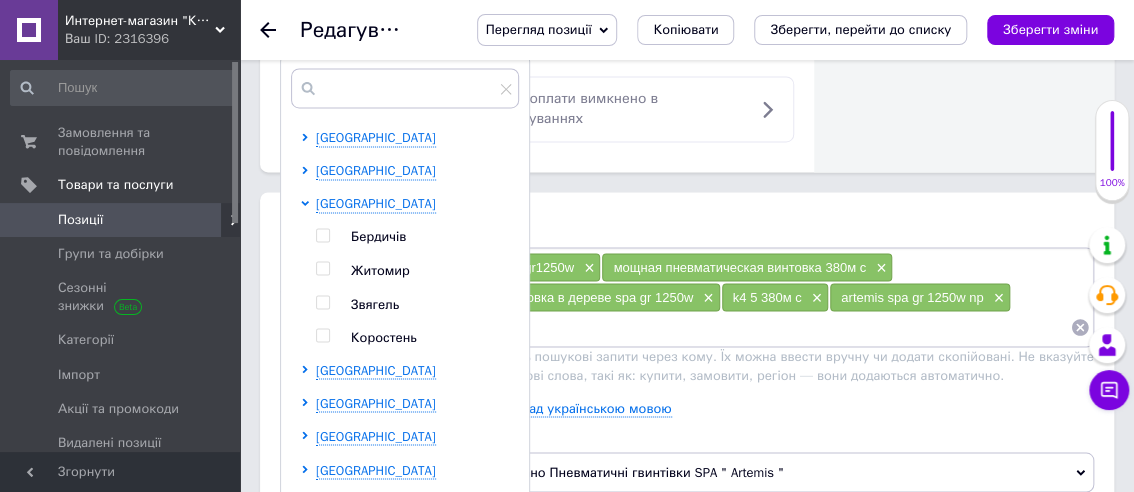 click at bounding box center [322, 302] 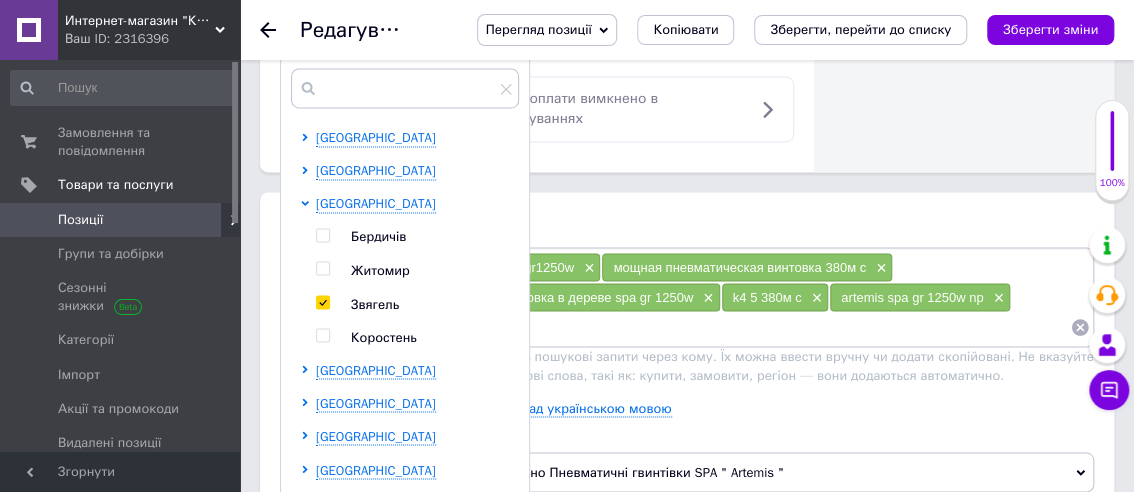 checkbox on "true" 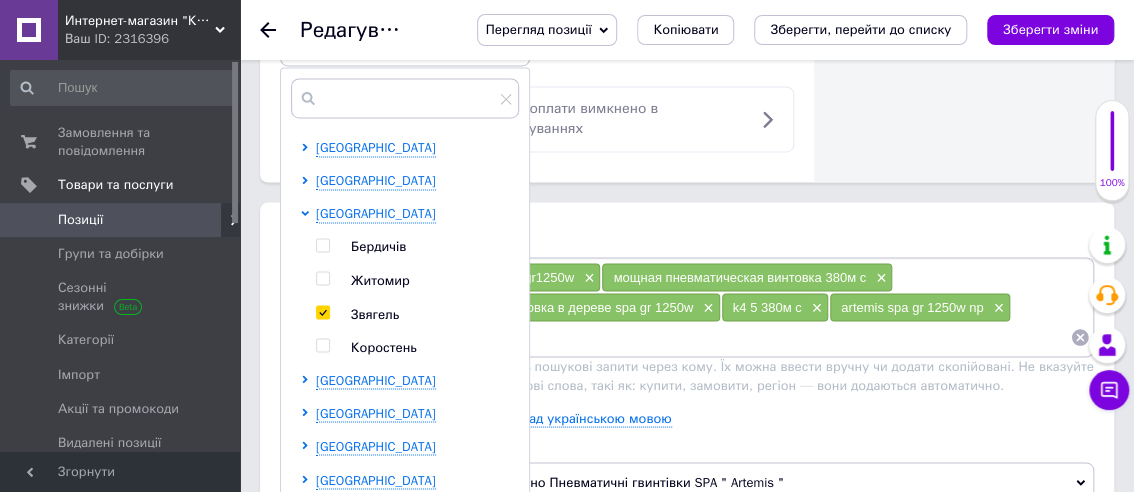 scroll, scrollTop: 199, scrollLeft: 0, axis: vertical 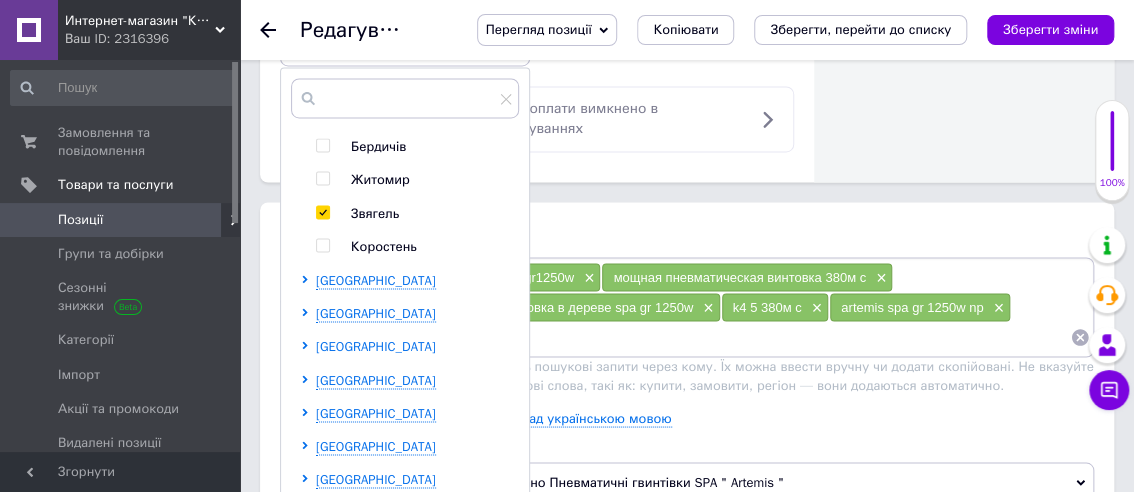click on "[GEOGRAPHIC_DATA]" at bounding box center [376, 345] 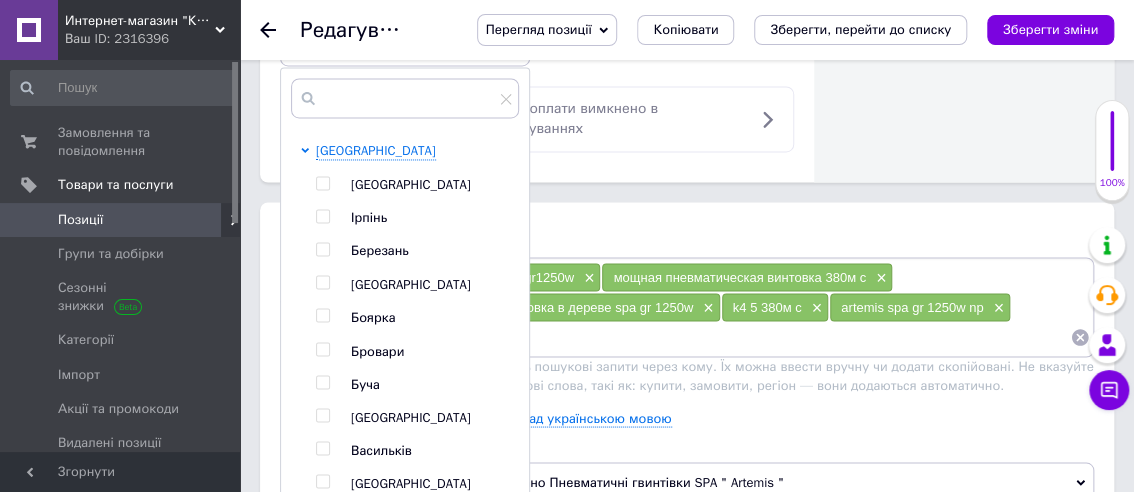 scroll, scrollTop: 399, scrollLeft: 0, axis: vertical 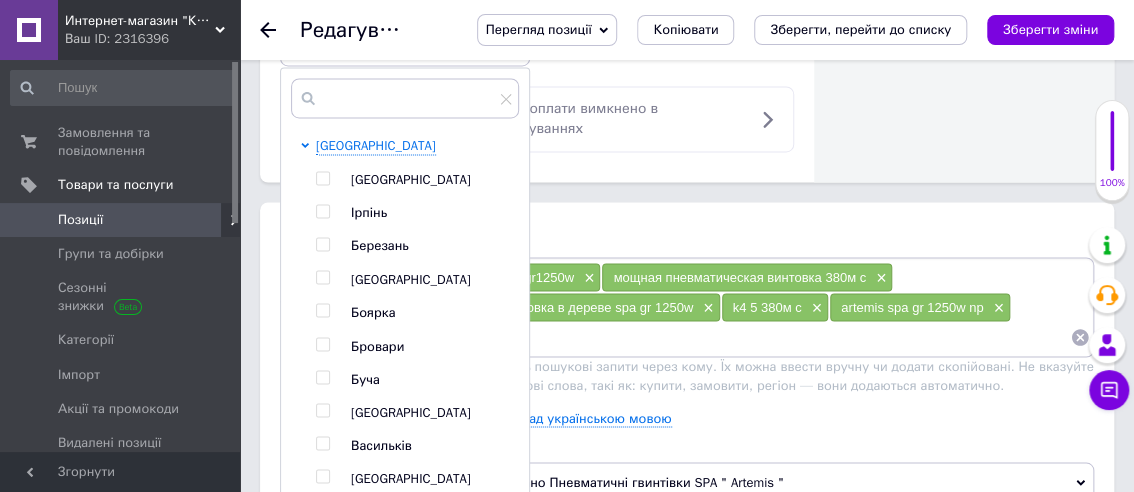 click at bounding box center (322, 178) 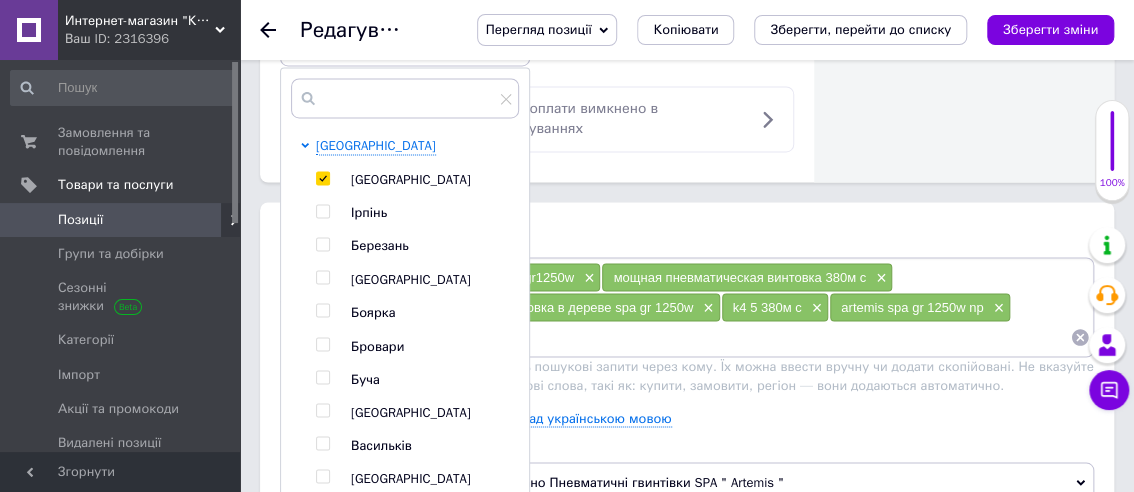 checkbox on "true" 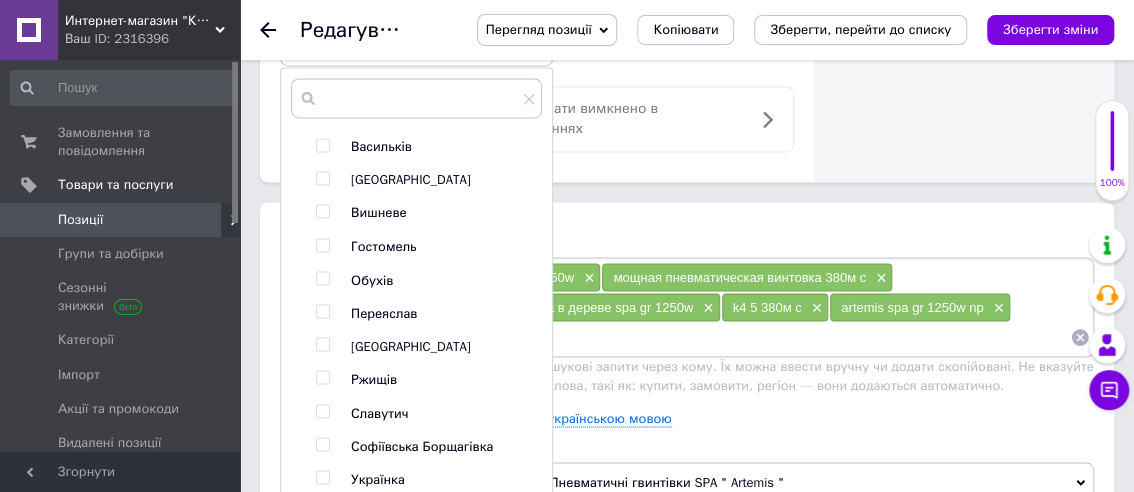 scroll, scrollTop: 699, scrollLeft: 0, axis: vertical 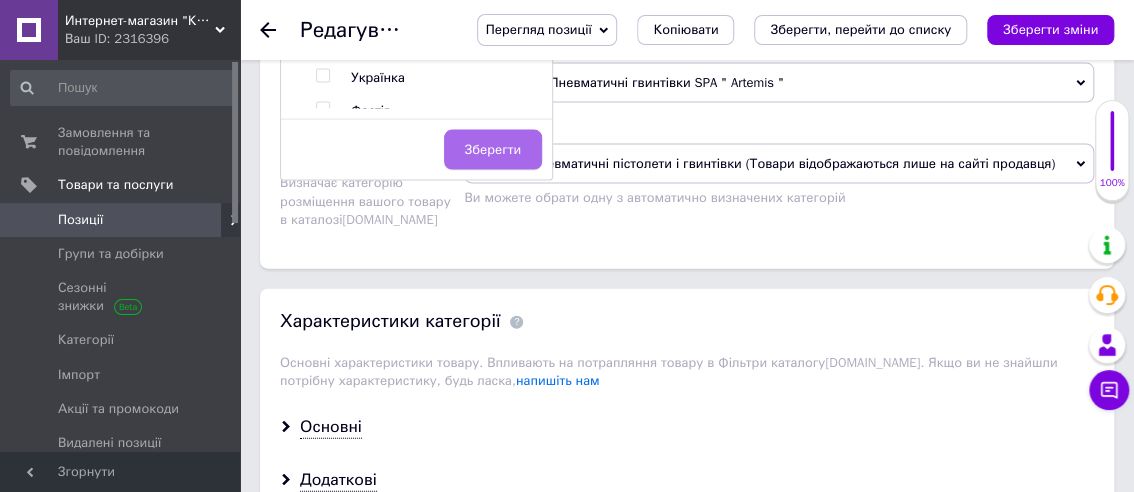 click on "Зберегти" at bounding box center (493, 150) 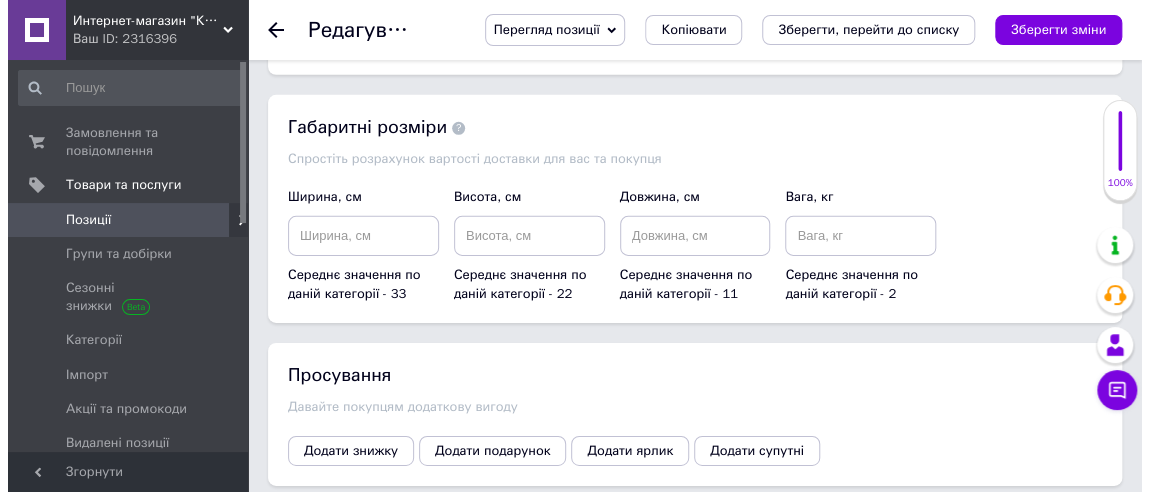 scroll, scrollTop: 2361, scrollLeft: 0, axis: vertical 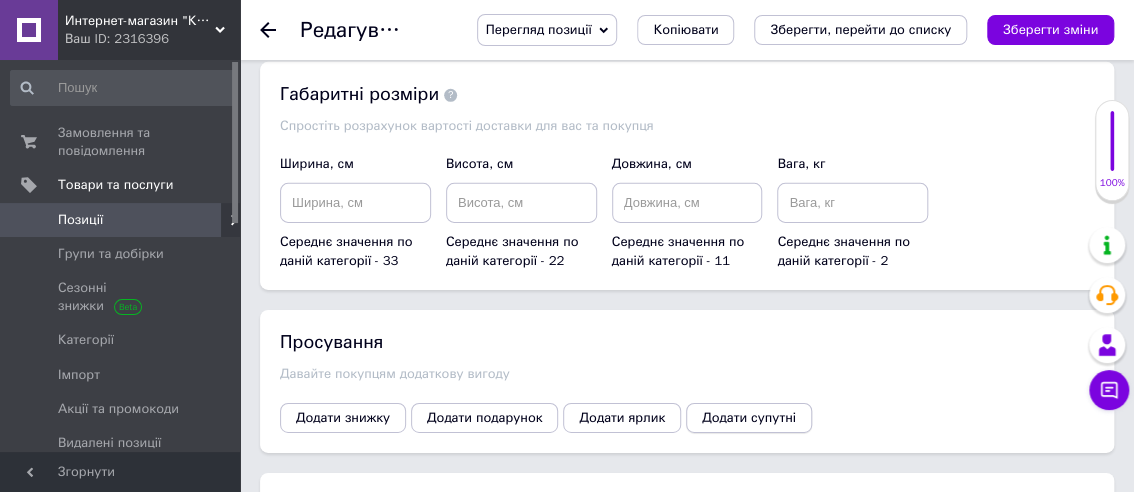click on "Додати супутні" at bounding box center (749, 418) 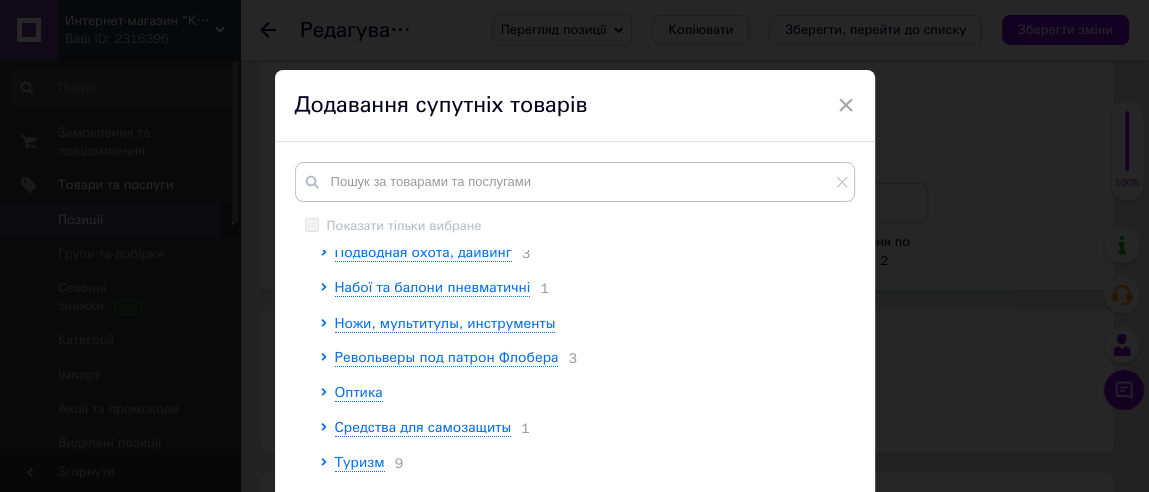 scroll, scrollTop: 199, scrollLeft: 0, axis: vertical 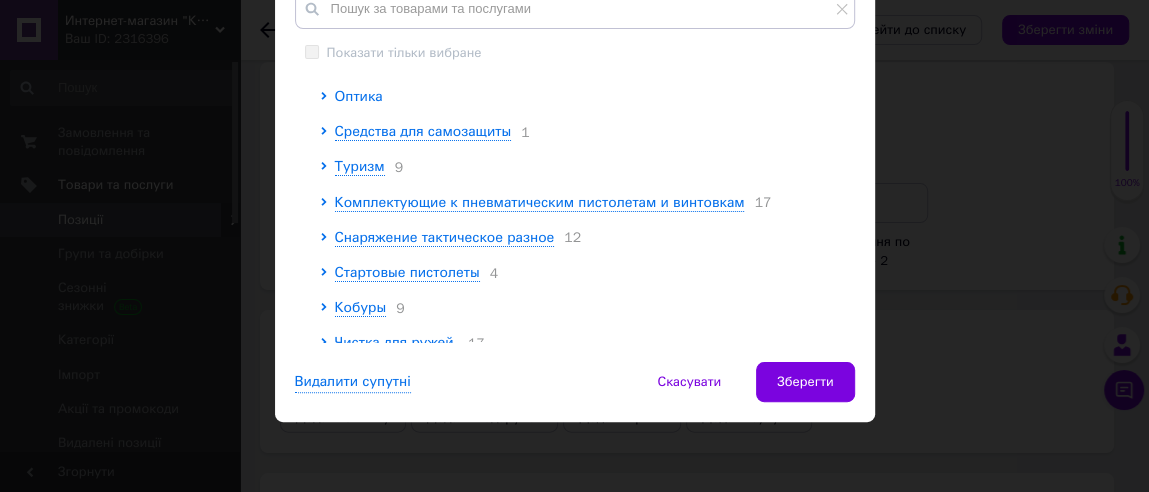 click on "Оптика" at bounding box center [359, 96] 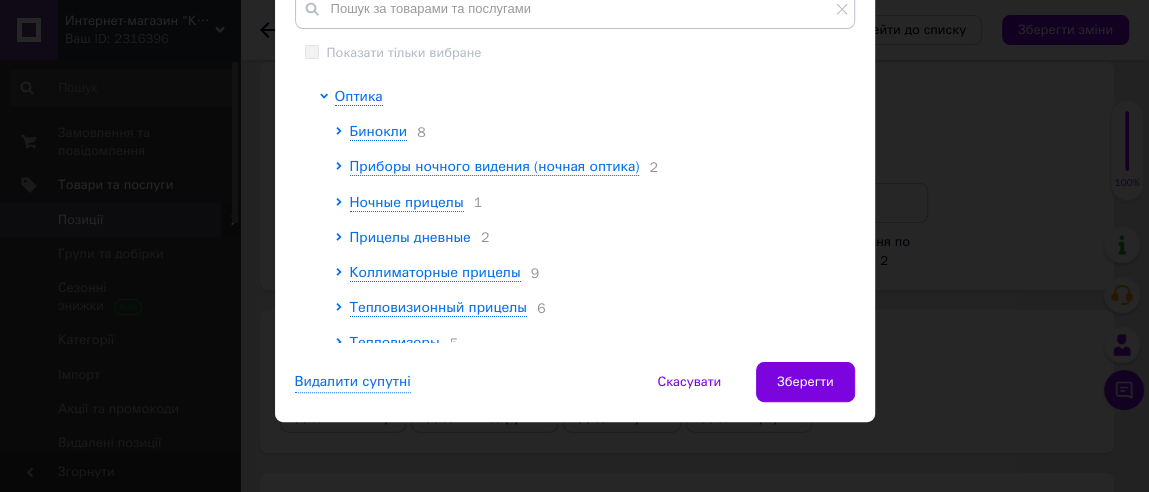 click on "Прицелы дневные" at bounding box center (410, 237) 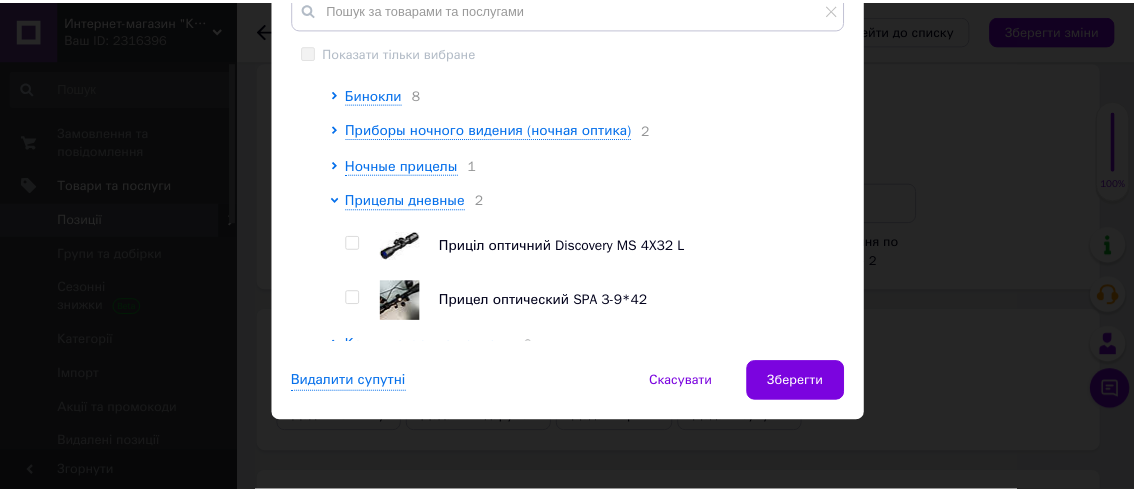 scroll, scrollTop: 300, scrollLeft: 0, axis: vertical 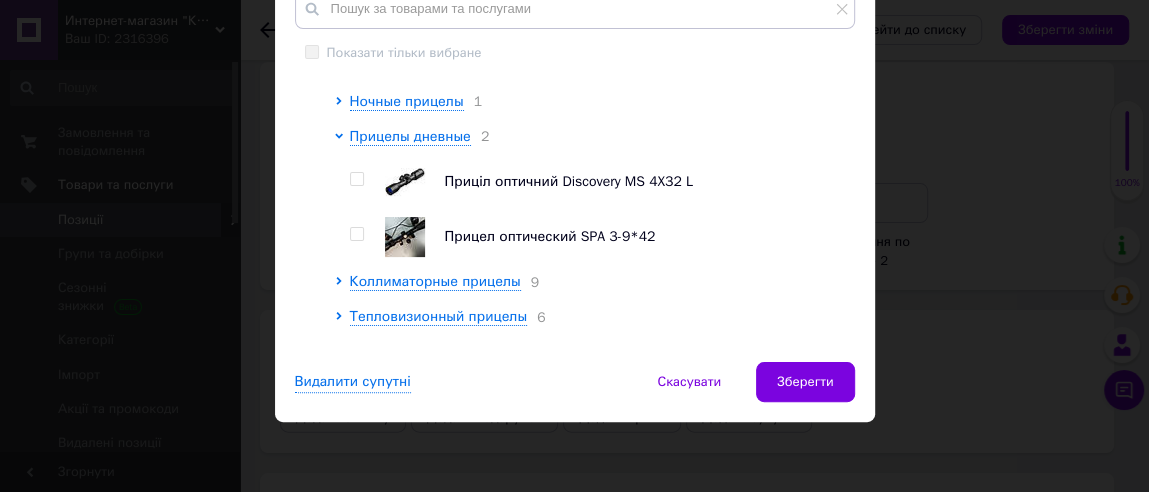 click at bounding box center [356, 234] 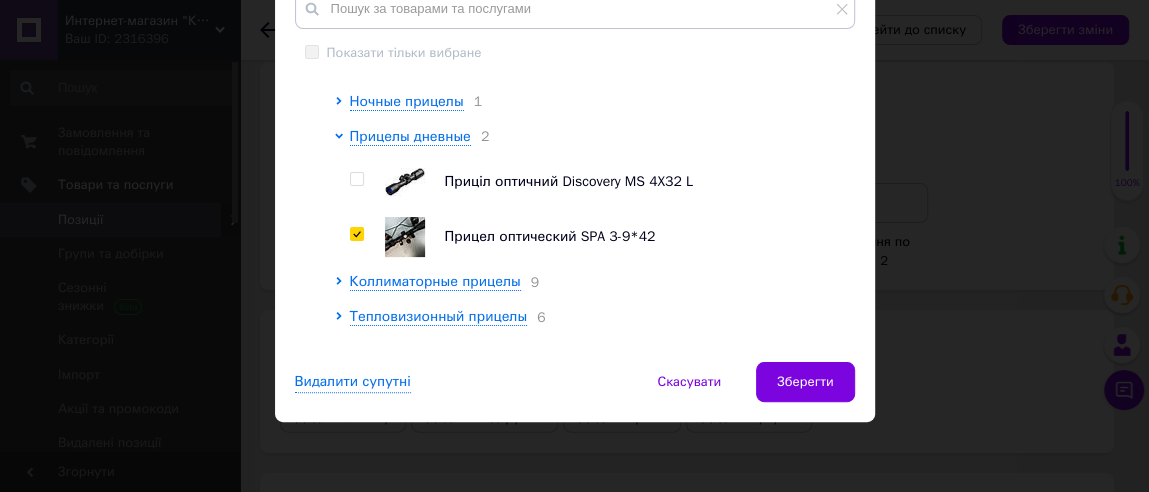 checkbox on "true" 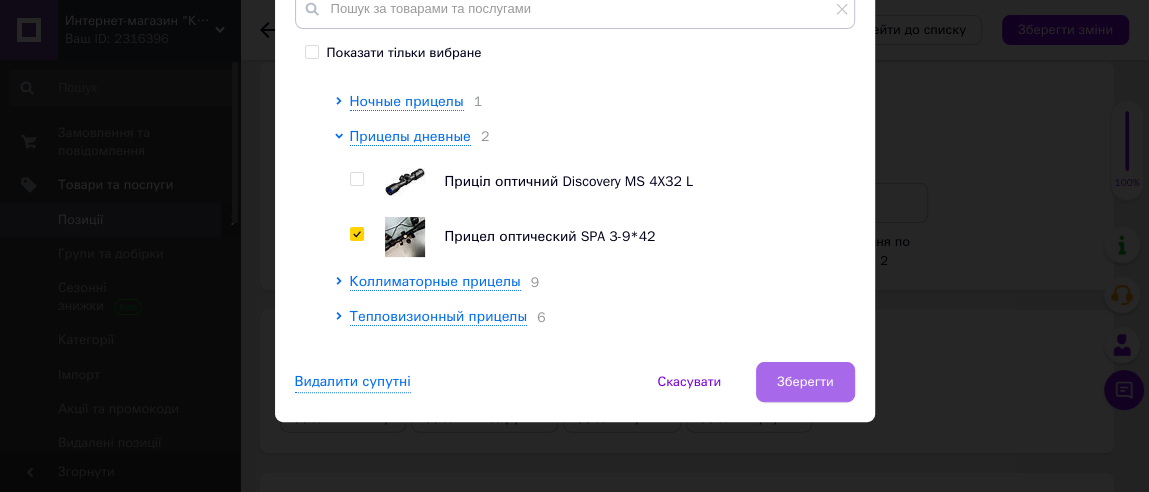 click on "Зберегти" at bounding box center [805, 382] 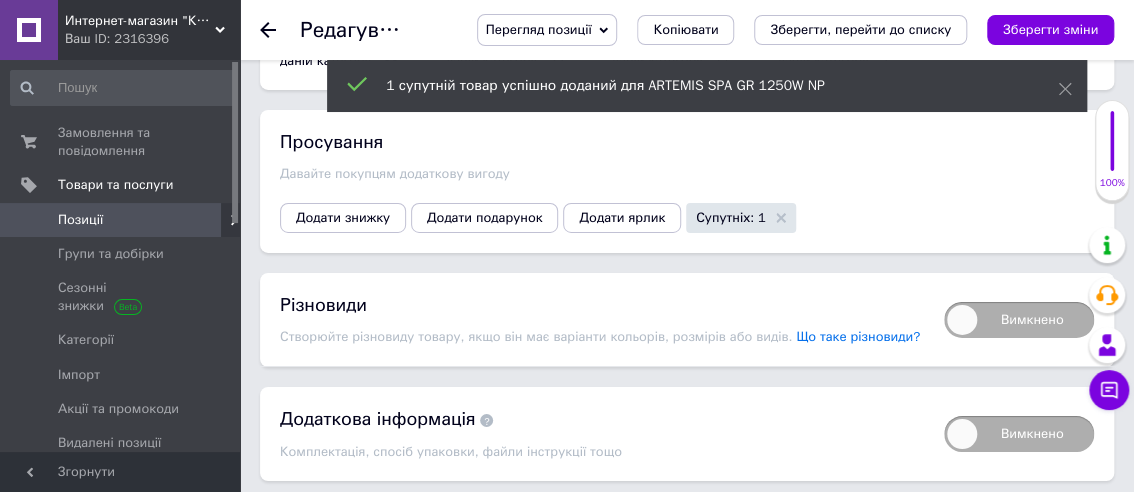 scroll, scrollTop: 2361, scrollLeft: 0, axis: vertical 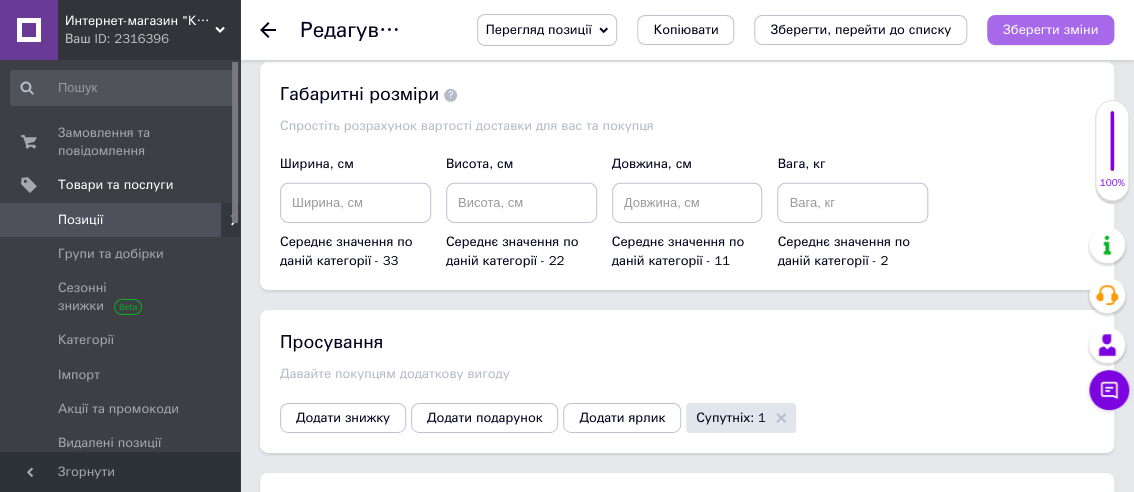click on "Зберегти зміни" at bounding box center [1050, 29] 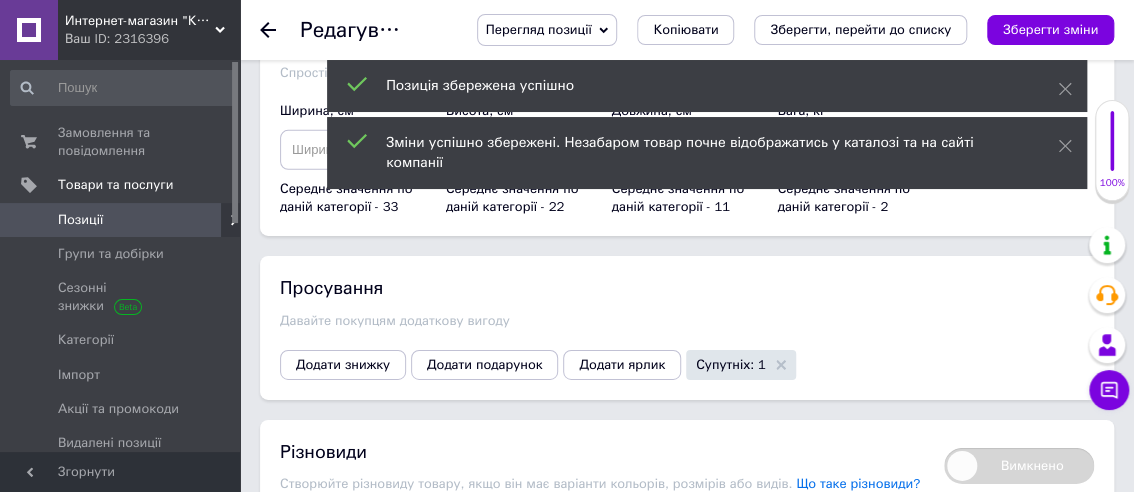 scroll, scrollTop: 2307, scrollLeft: 0, axis: vertical 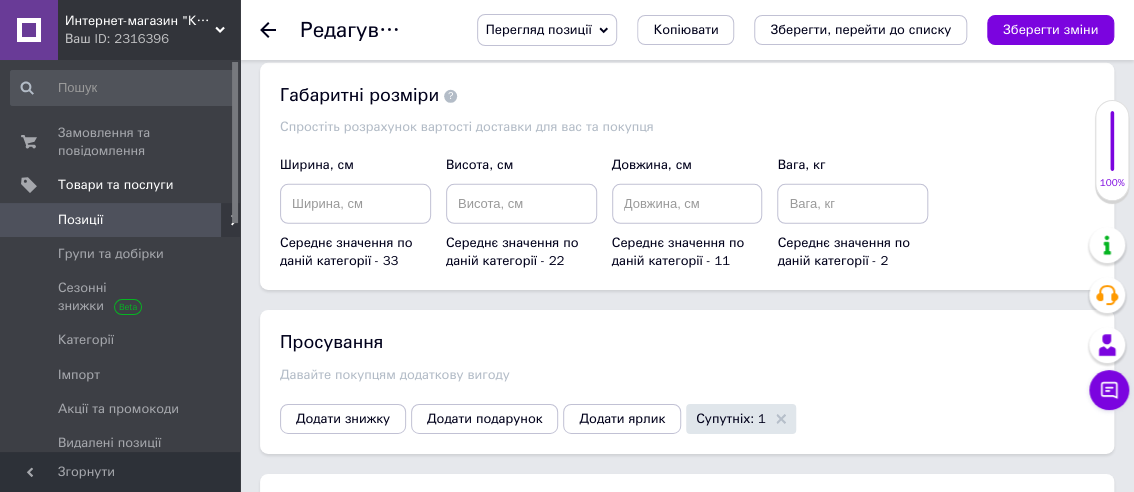 click 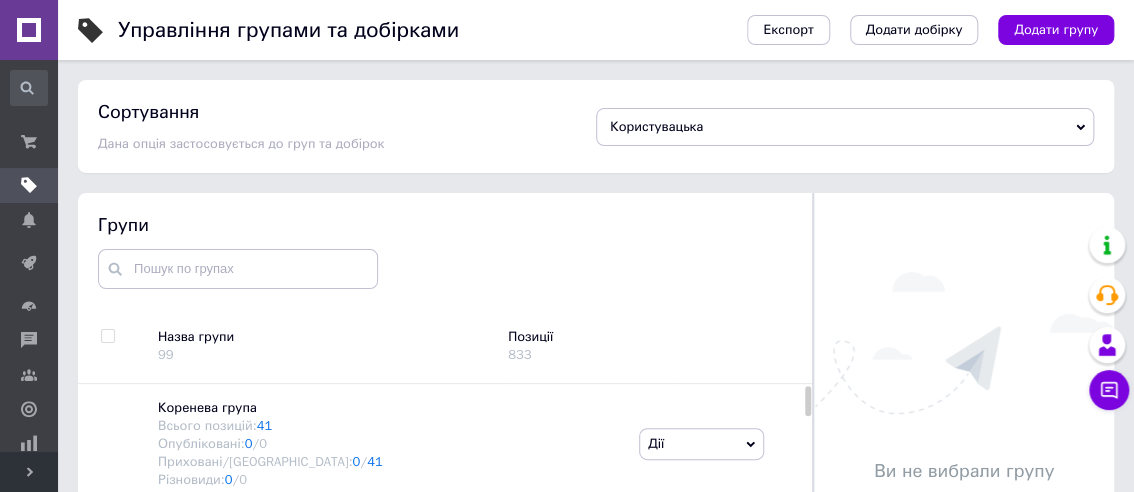 scroll, scrollTop: 100, scrollLeft: 0, axis: vertical 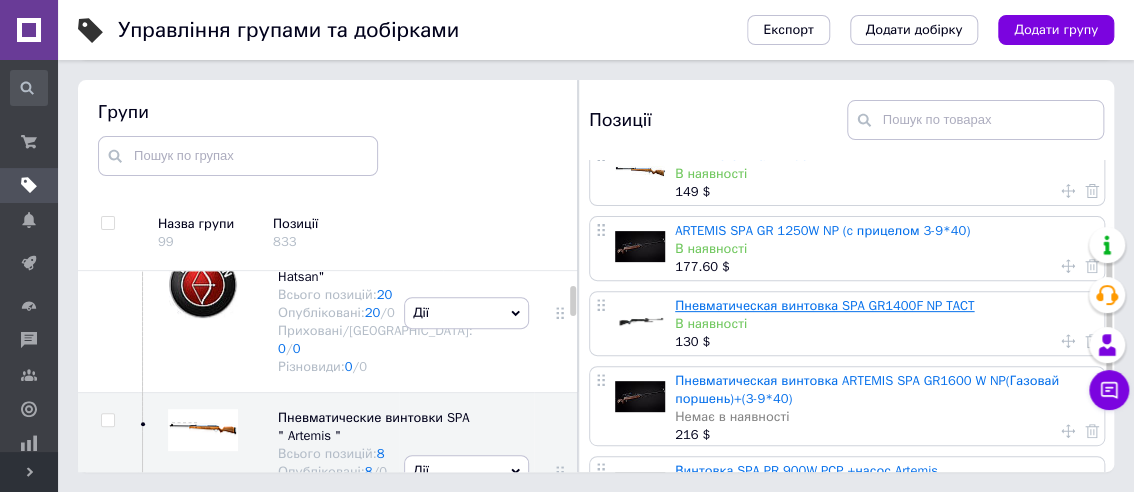 click on "Пневматическая винтовка SPA GR1400F NP TACT" at bounding box center (824, 305) 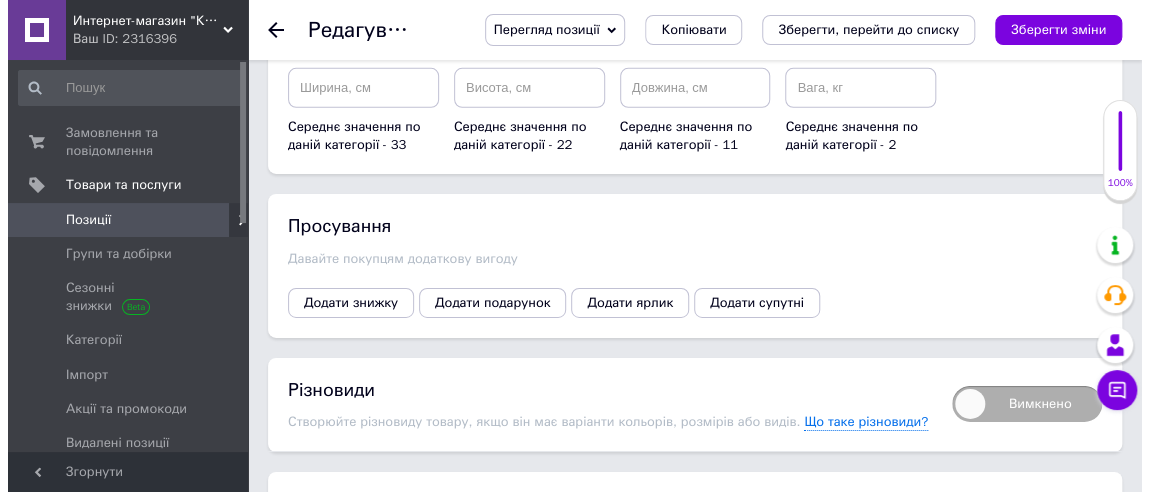 scroll, scrollTop: 2500, scrollLeft: 0, axis: vertical 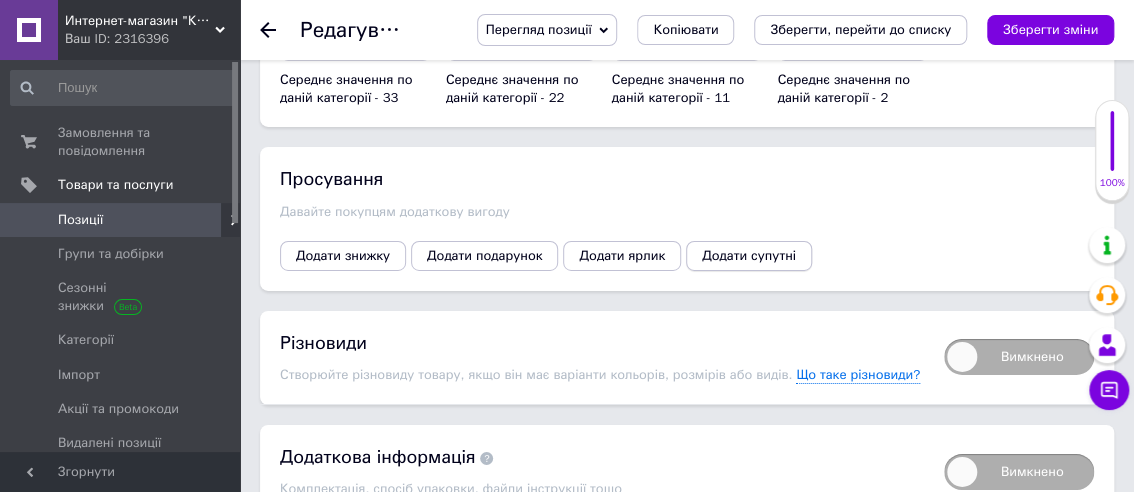 click on "Додати супутні" at bounding box center [749, 256] 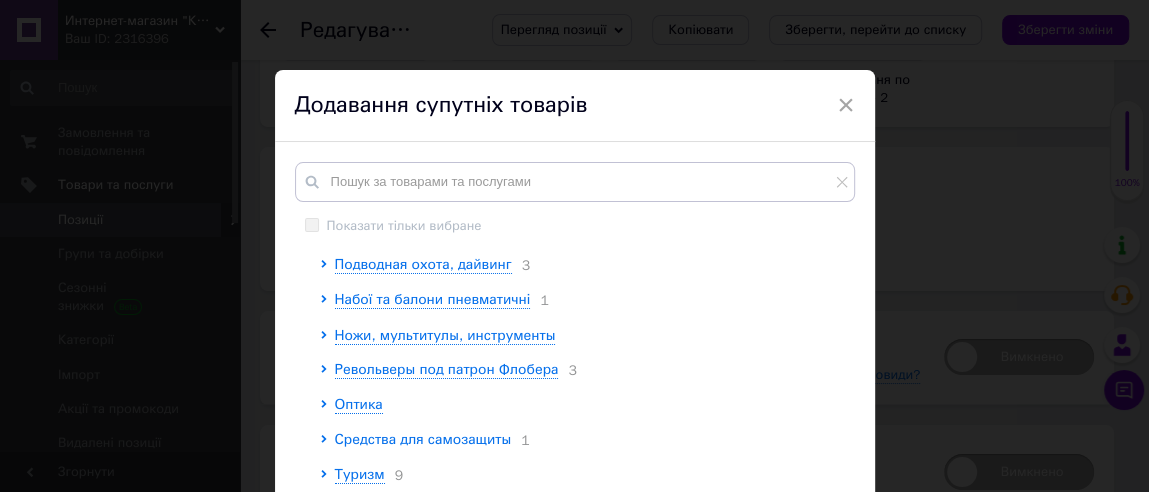 scroll, scrollTop: 99, scrollLeft: 0, axis: vertical 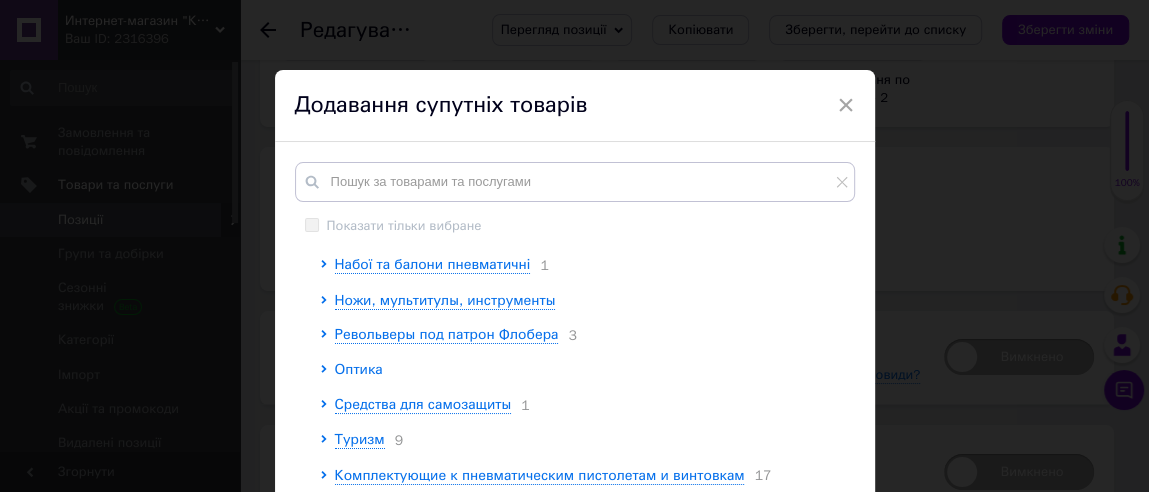 click on "Оптика" at bounding box center [359, 369] 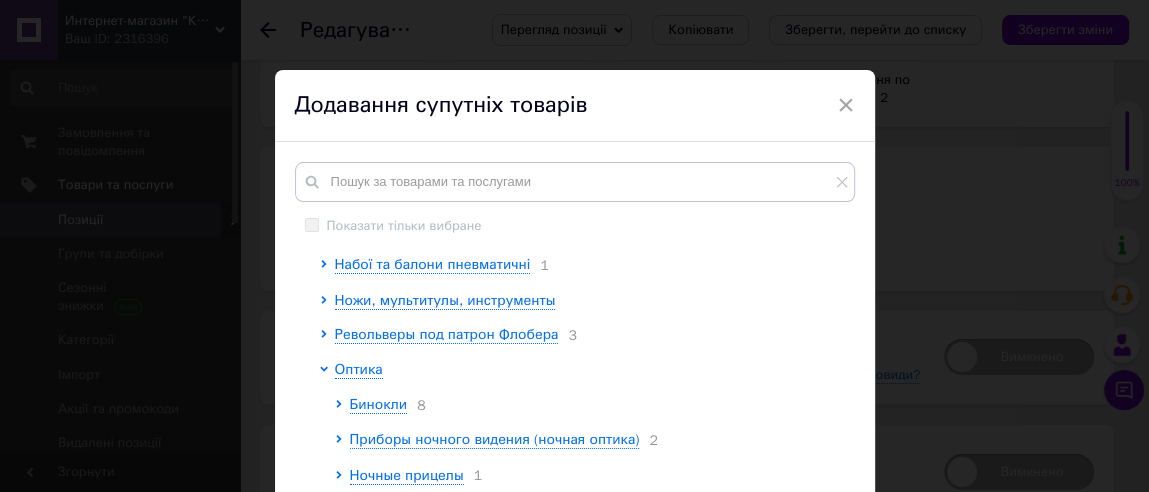 scroll, scrollTop: 300, scrollLeft: 0, axis: vertical 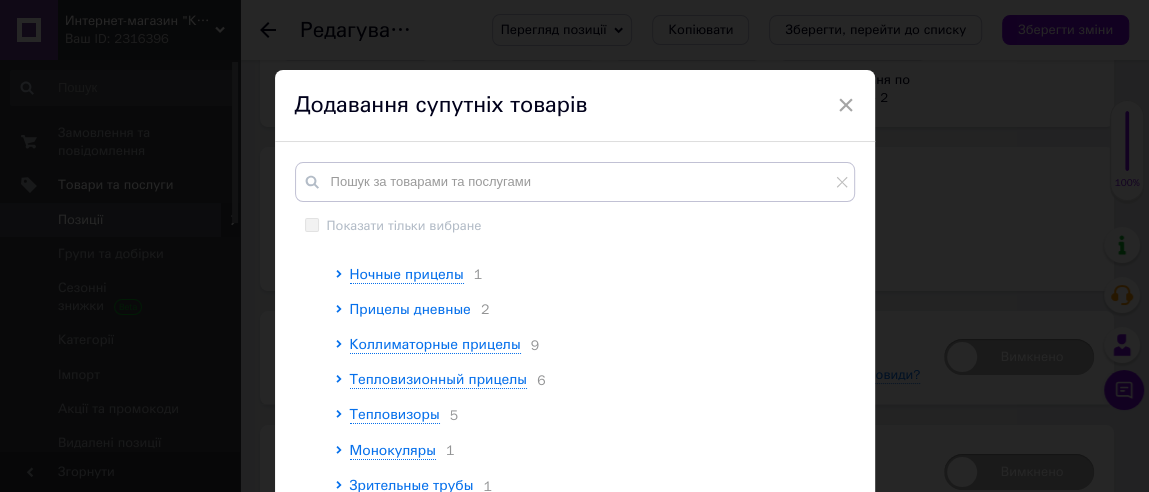 click on "Прицелы дневные" at bounding box center (410, 309) 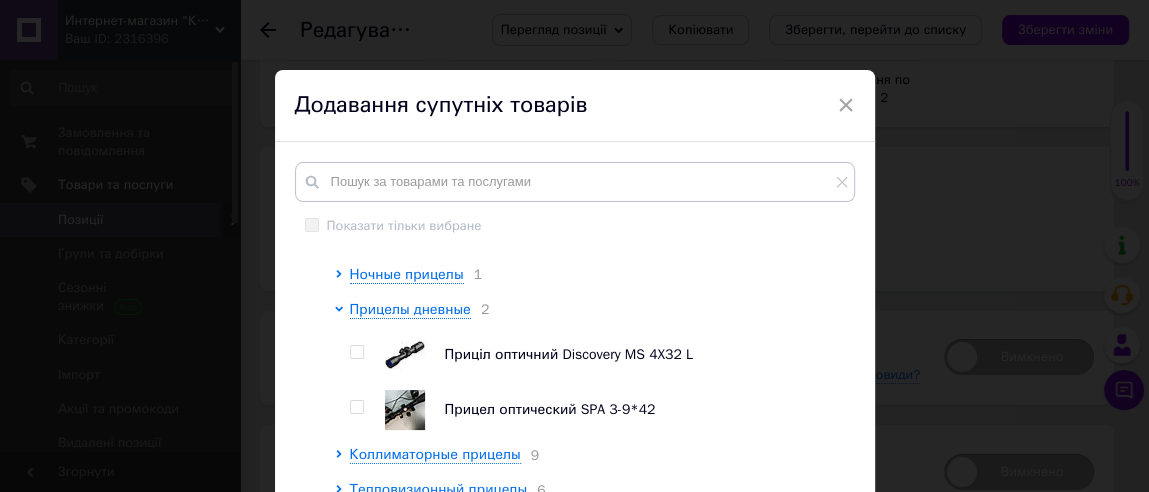 click at bounding box center (356, 407) 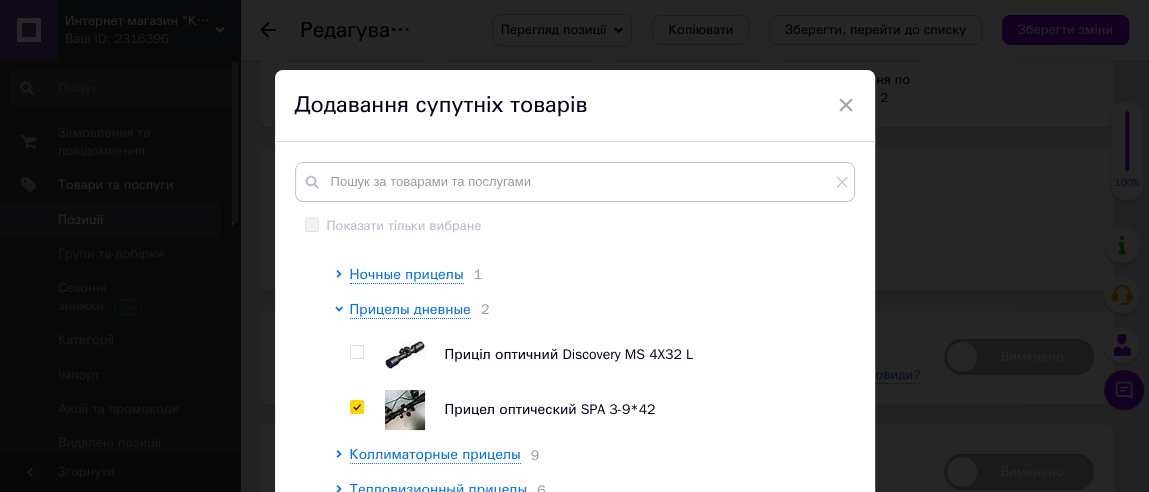 checkbox on "true" 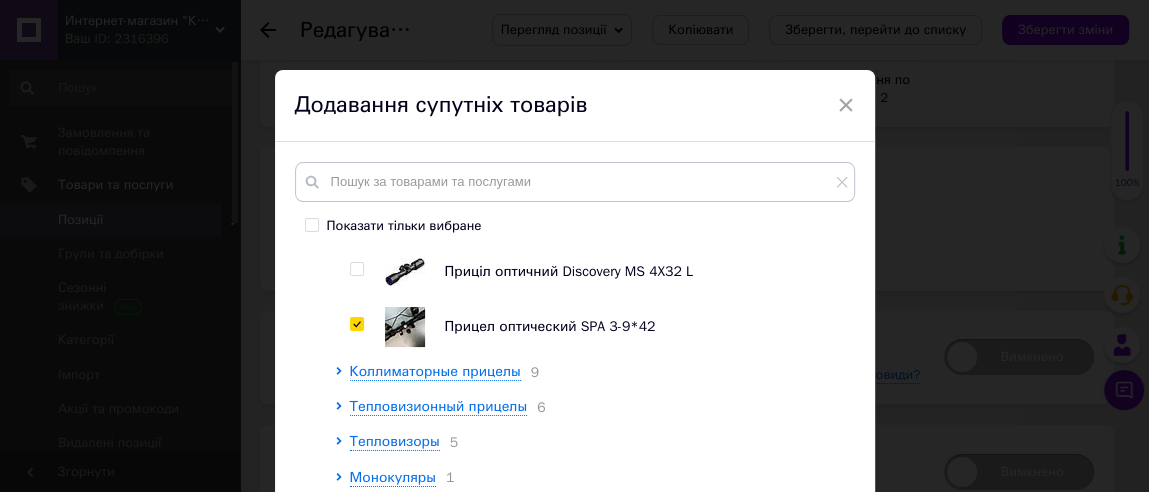 scroll, scrollTop: 499, scrollLeft: 0, axis: vertical 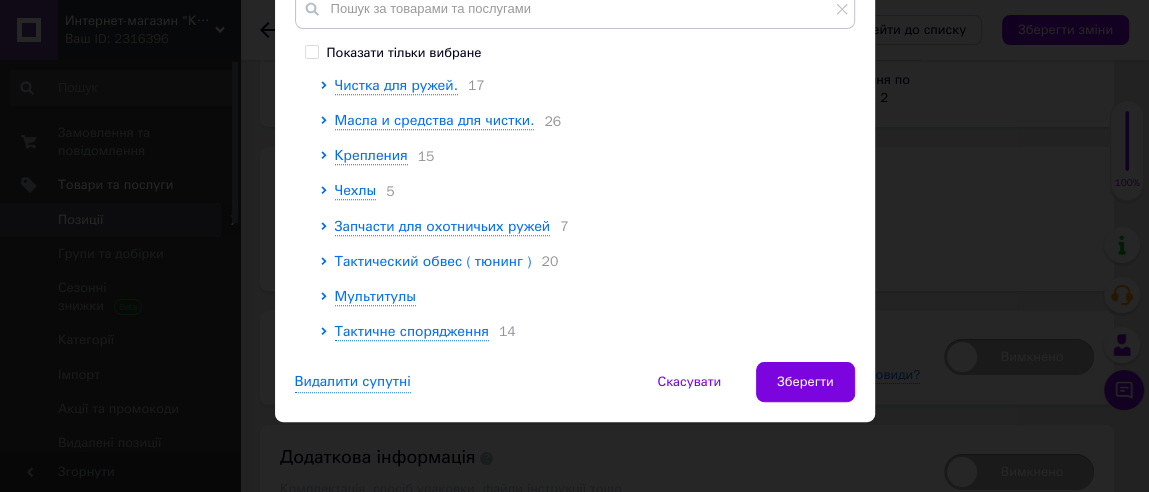 click on "Тактический обвес ( тюнинг )" at bounding box center [433, 261] 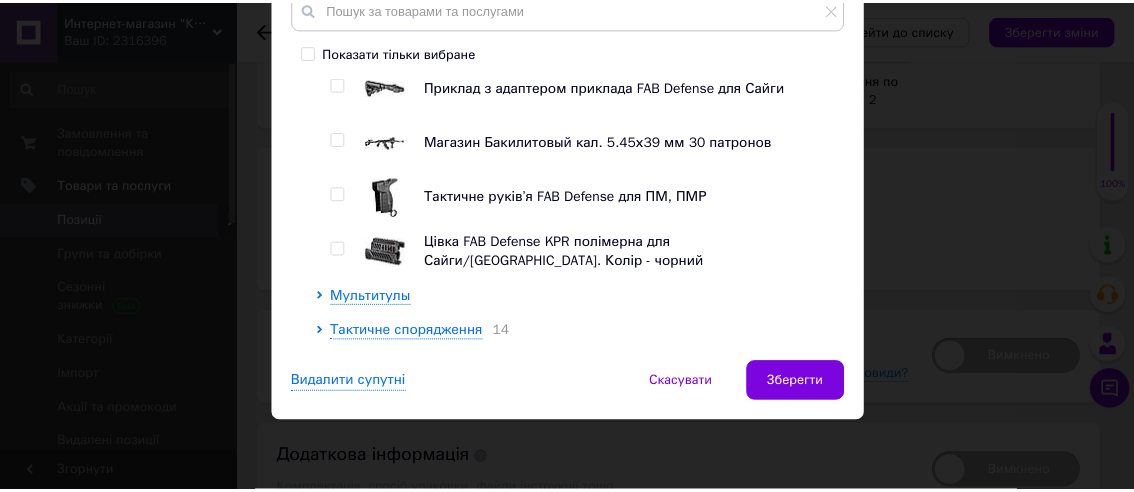 scroll, scrollTop: 2230, scrollLeft: 0, axis: vertical 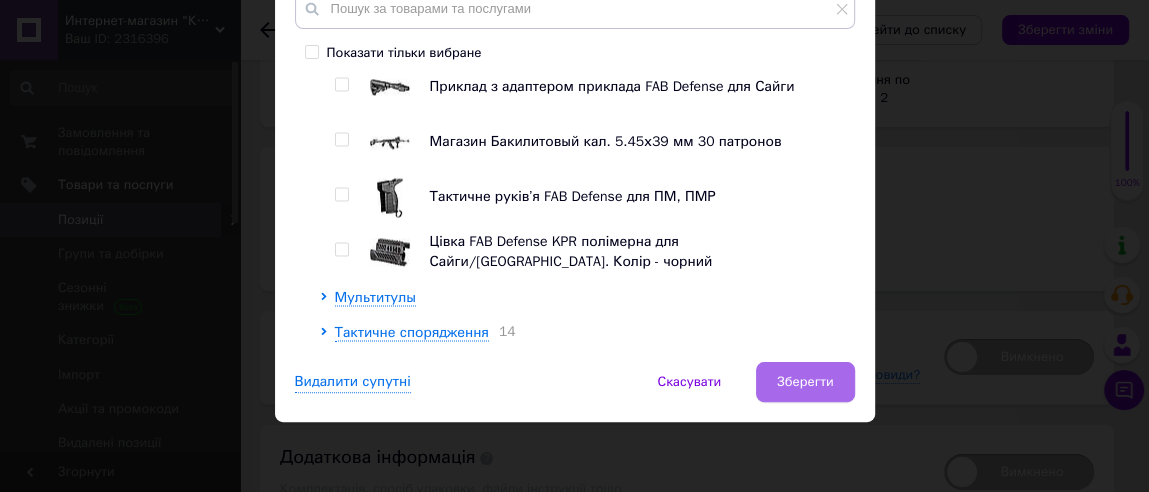 click on "Зберегти" at bounding box center (805, 382) 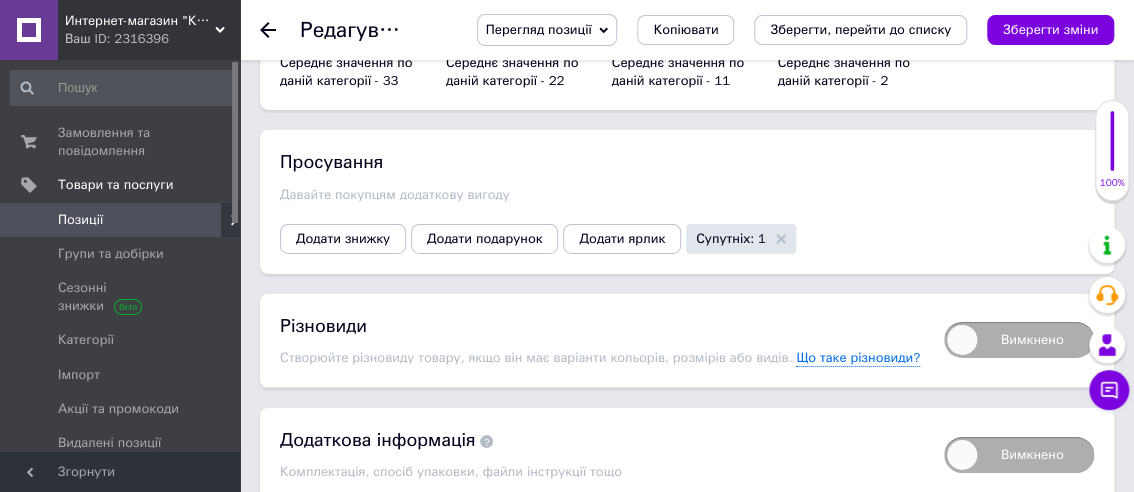 scroll, scrollTop: 2337, scrollLeft: 0, axis: vertical 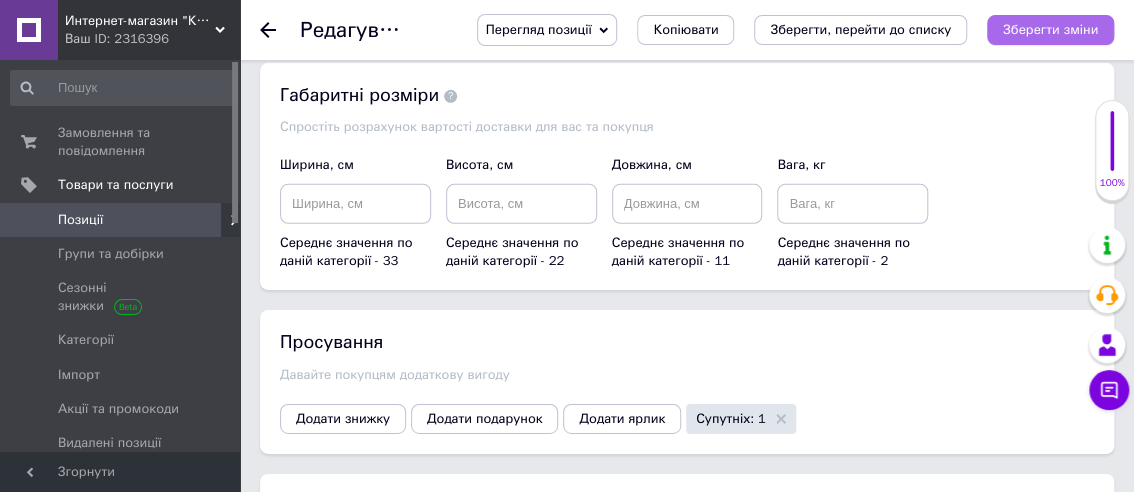 click on "Зберегти зміни" at bounding box center (1050, 29) 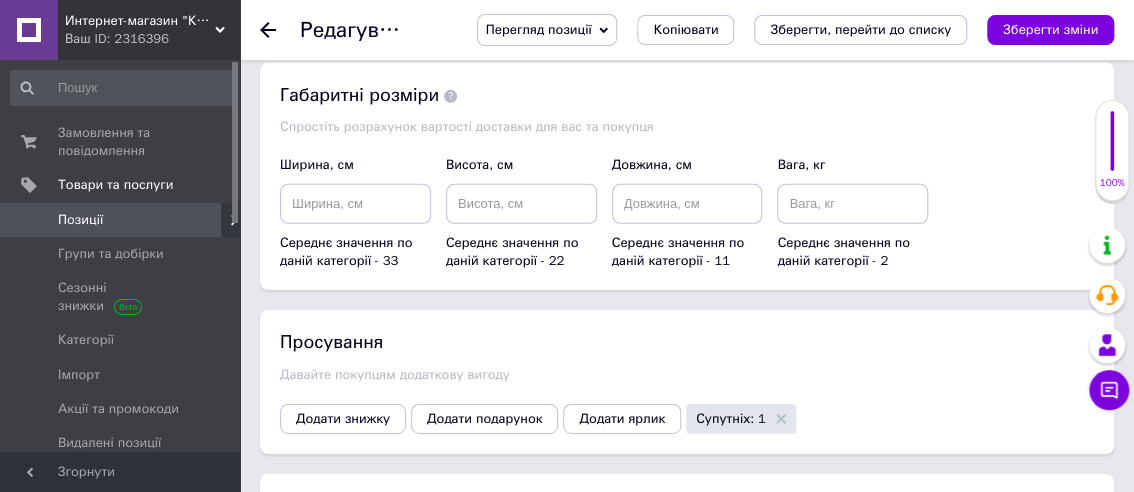 click 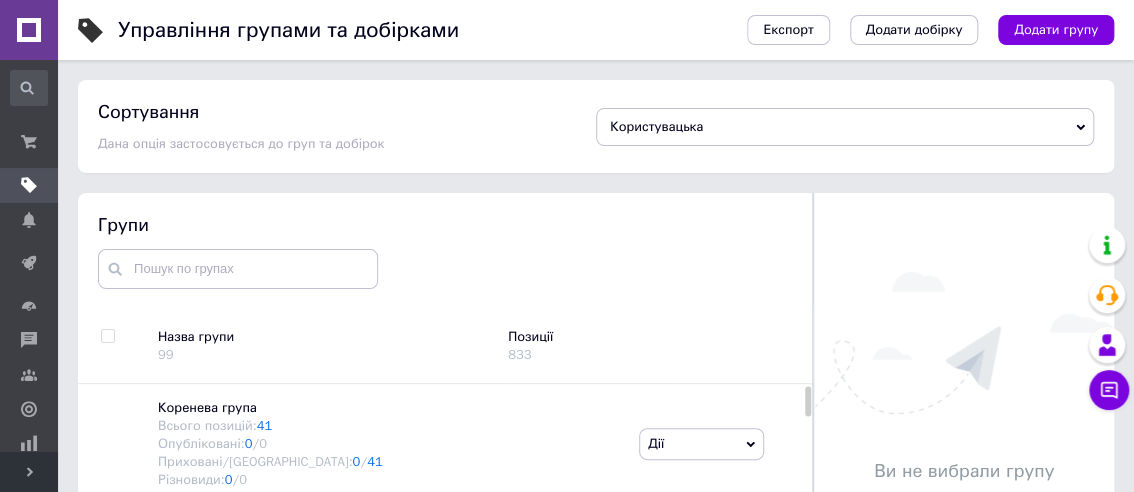 scroll, scrollTop: 75, scrollLeft: 0, axis: vertical 